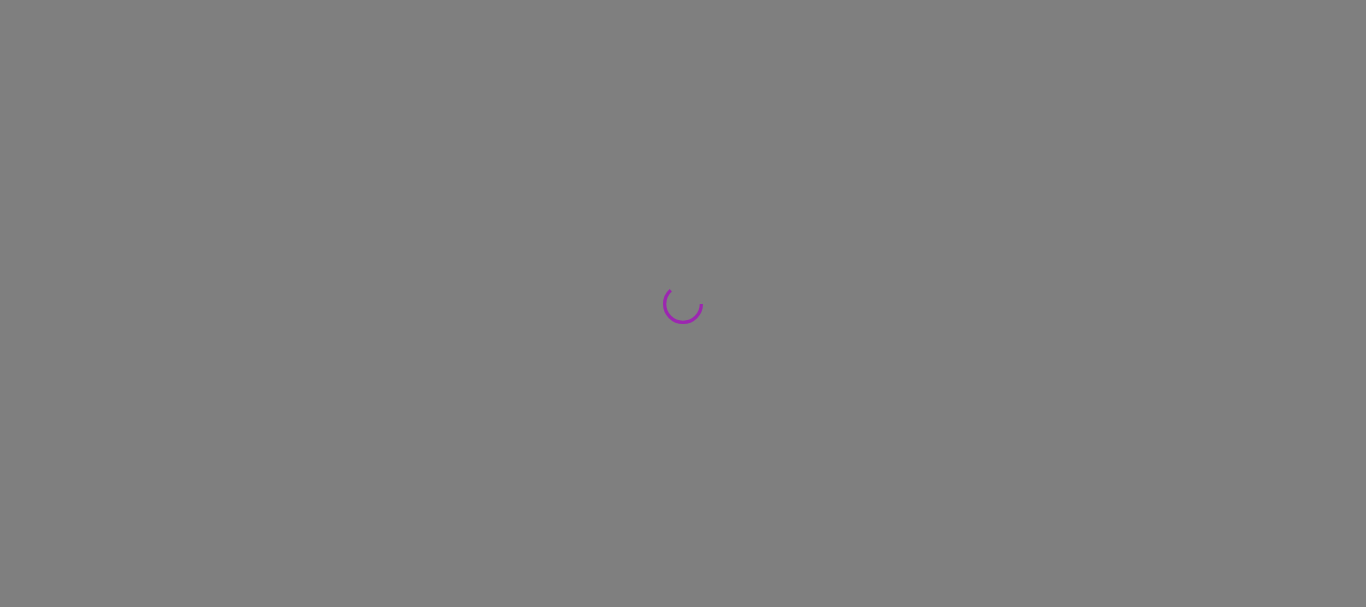 scroll, scrollTop: 0, scrollLeft: 0, axis: both 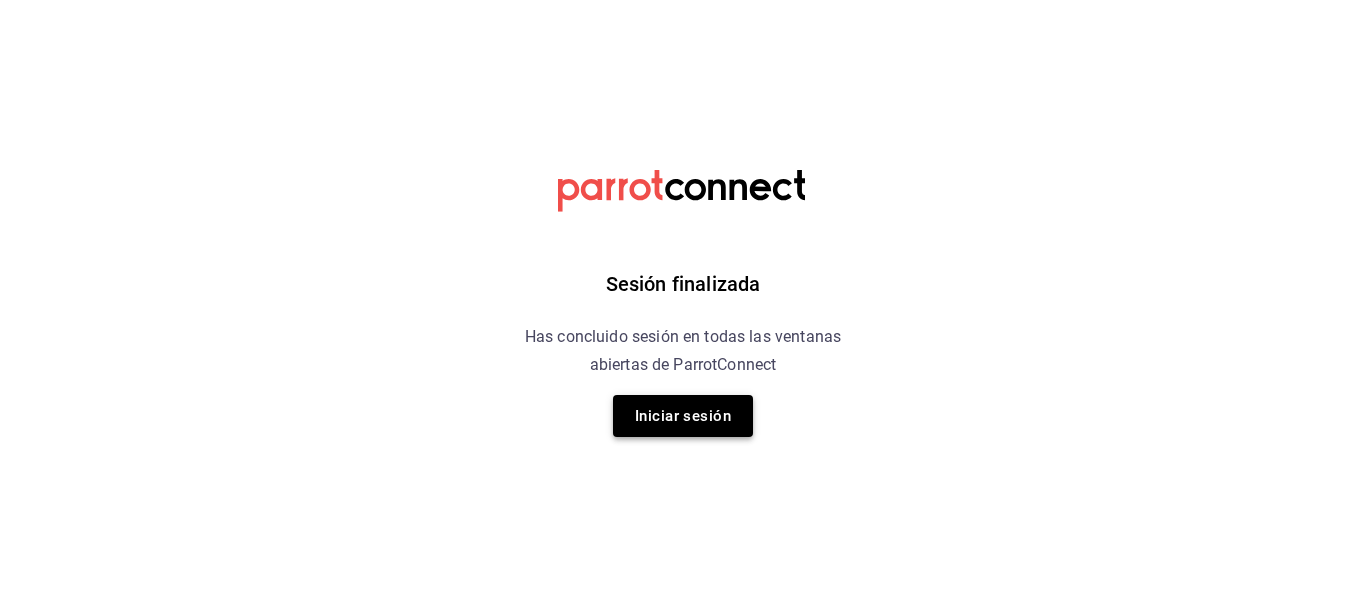 click on "Iniciar sesión" at bounding box center [683, 416] 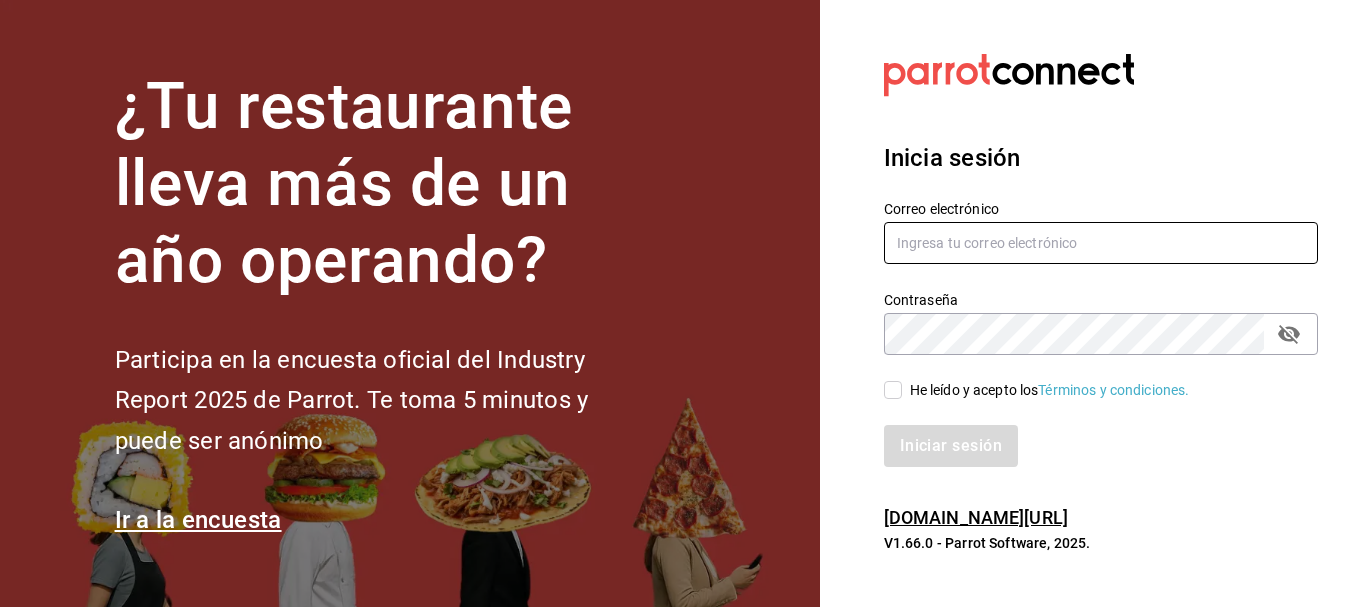 click at bounding box center (1101, 243) 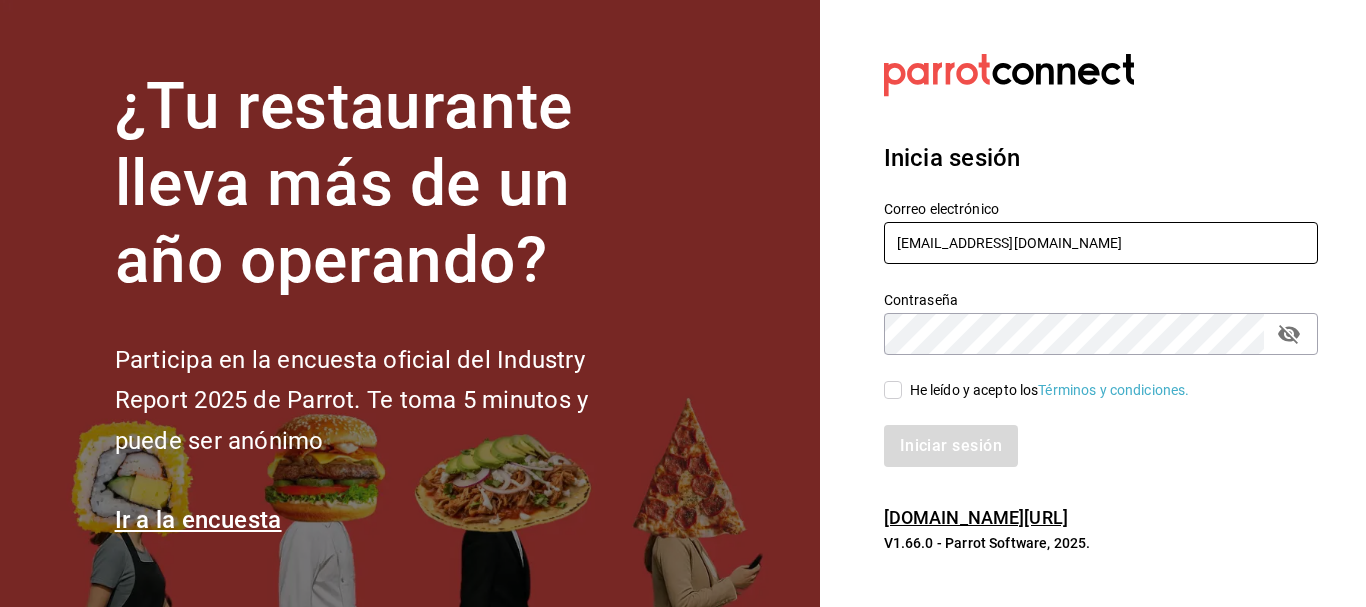 type on "jujepapla210294@gmail.com" 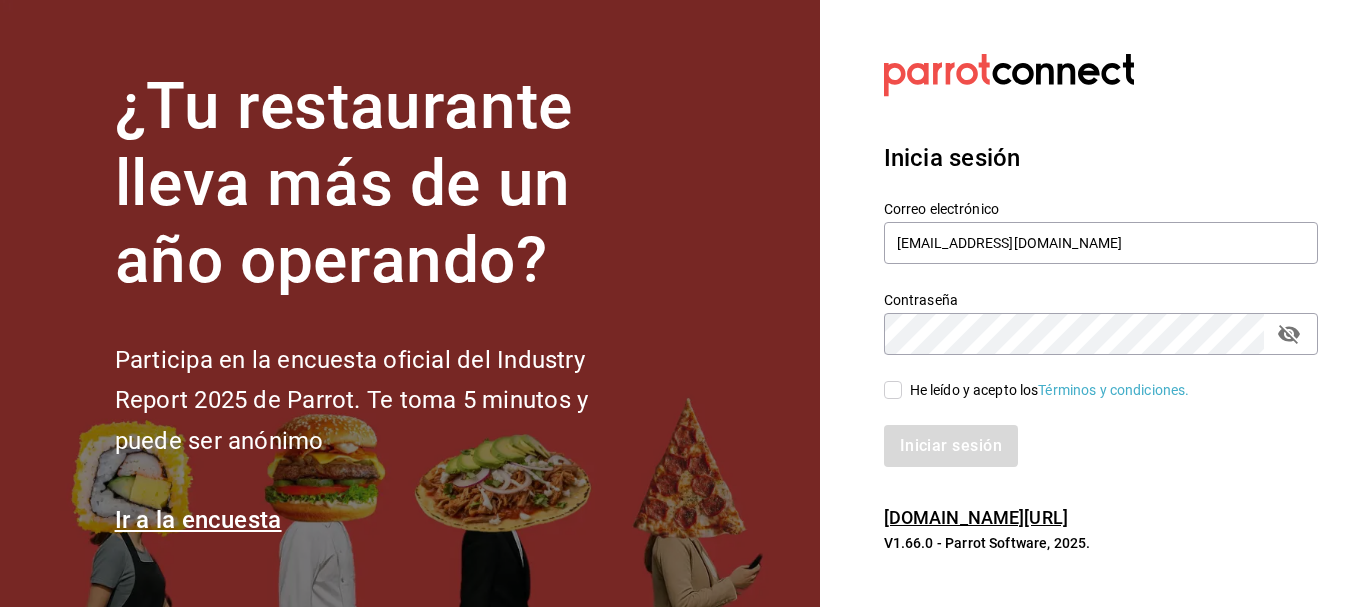 click on "He leído y acepto los  Términos y condiciones." at bounding box center (893, 390) 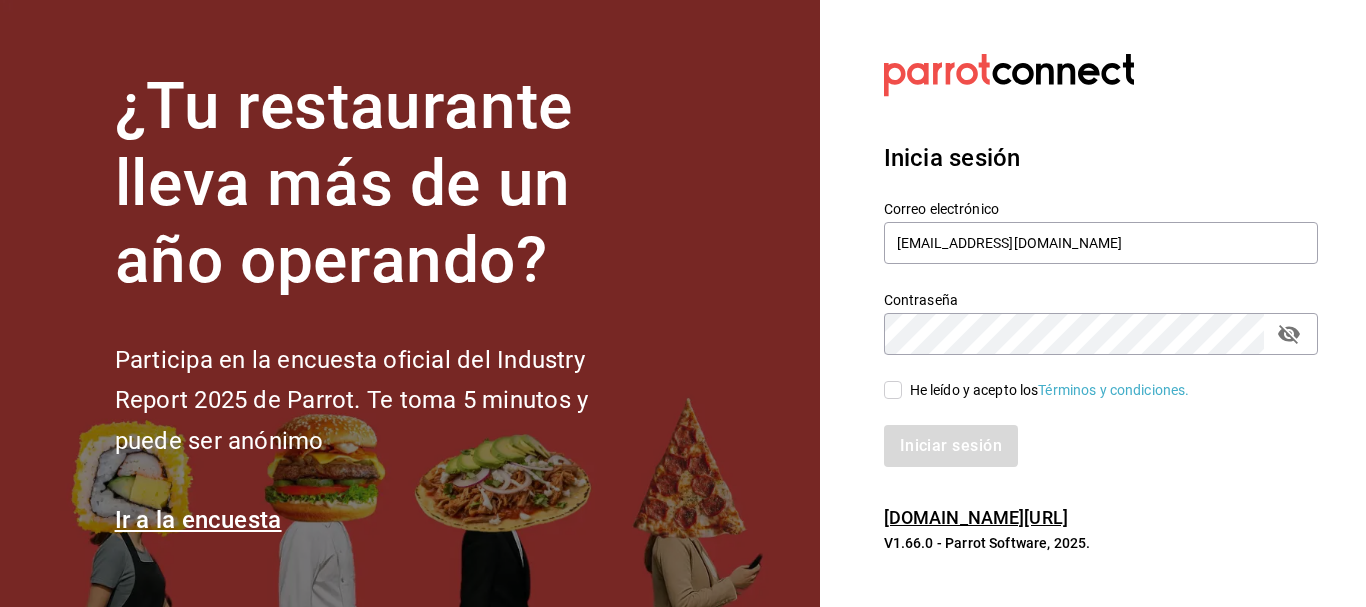 checkbox on "true" 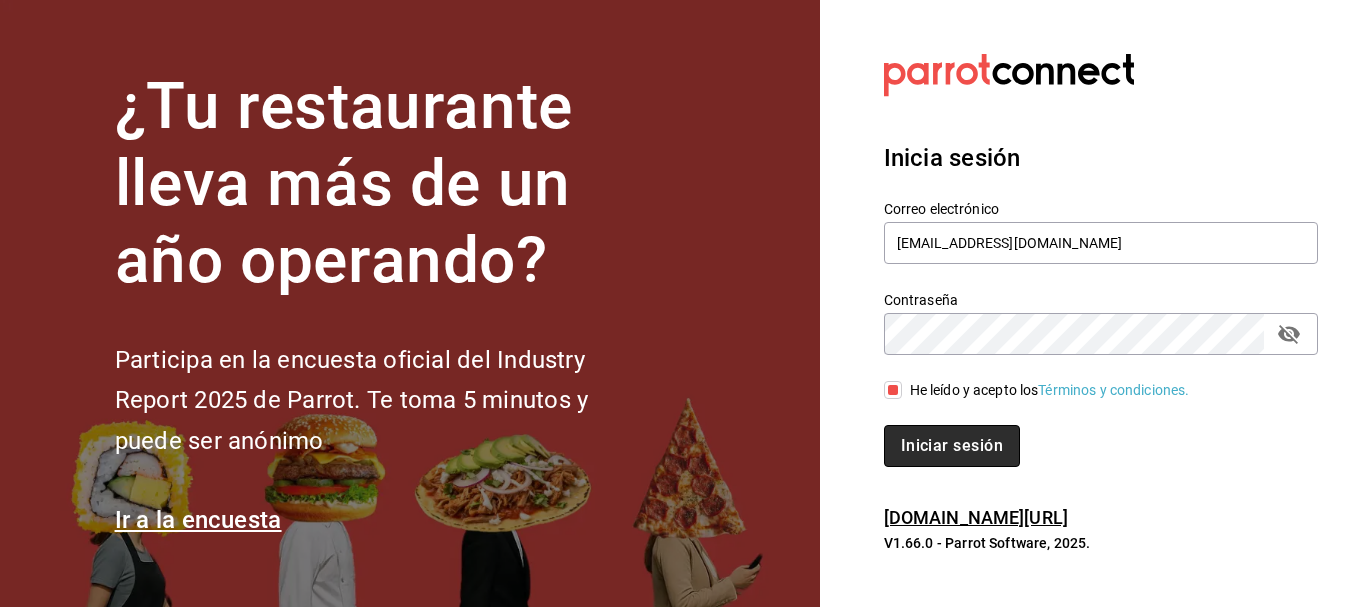 click on "Iniciar sesión" at bounding box center (952, 446) 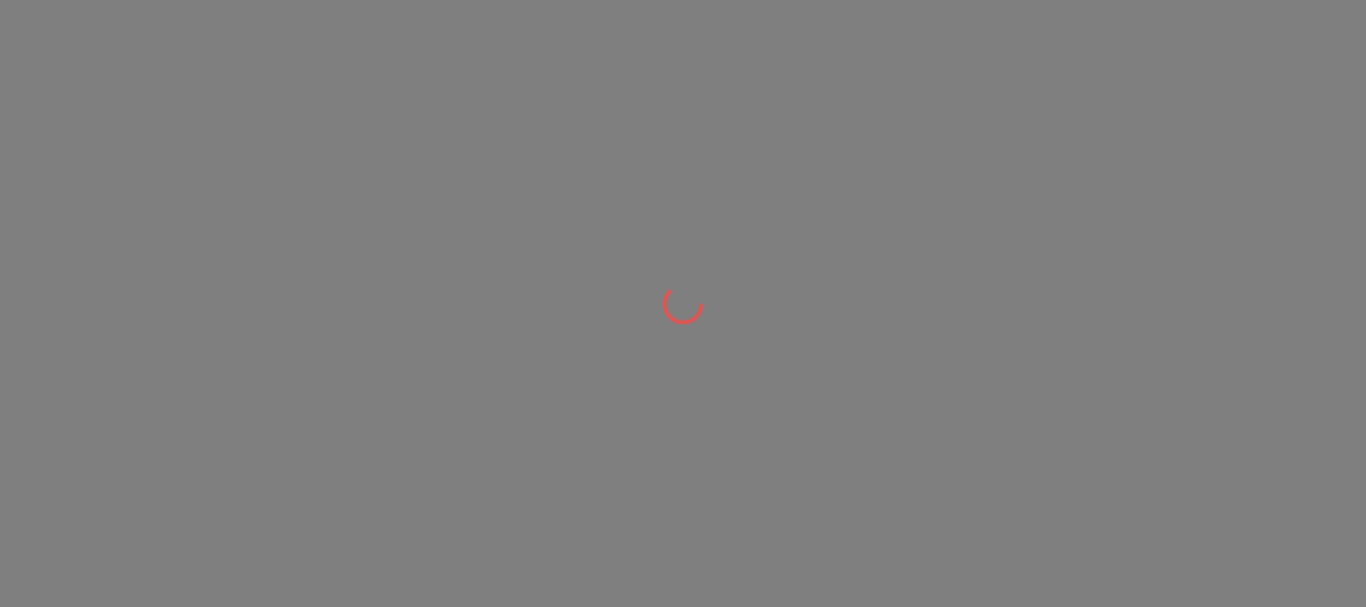 scroll, scrollTop: 0, scrollLeft: 0, axis: both 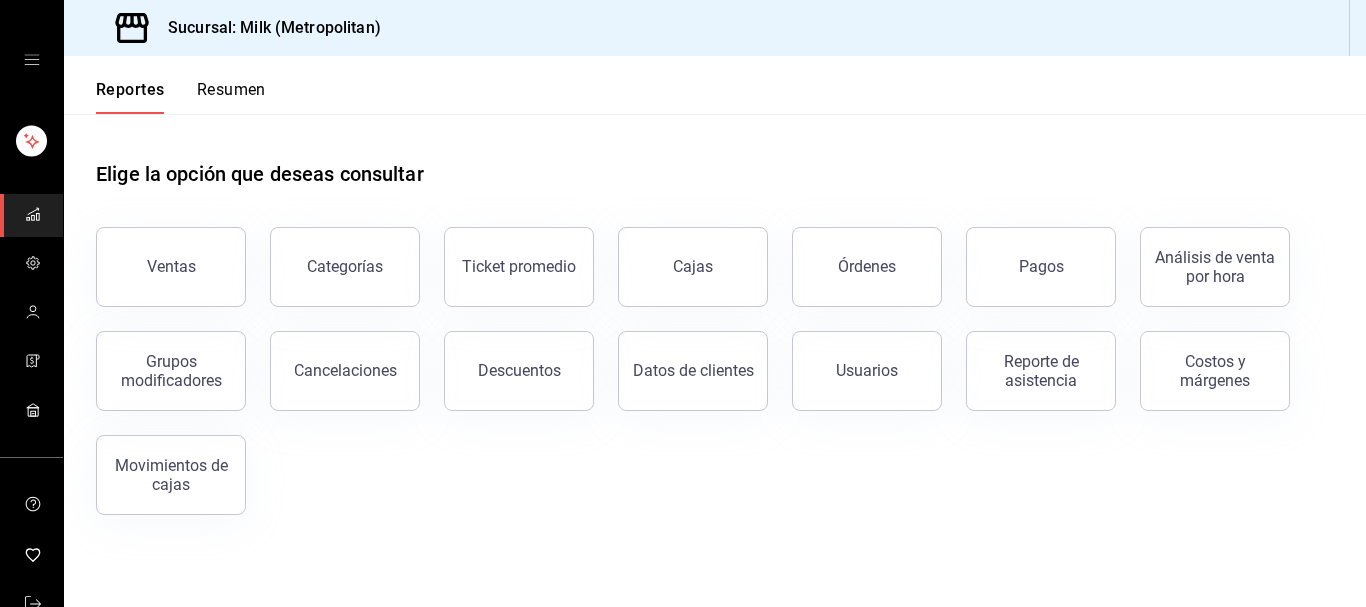 drag, startPoint x: 1083, startPoint y: 281, endPoint x: 1073, endPoint y: 259, distance: 24.166092 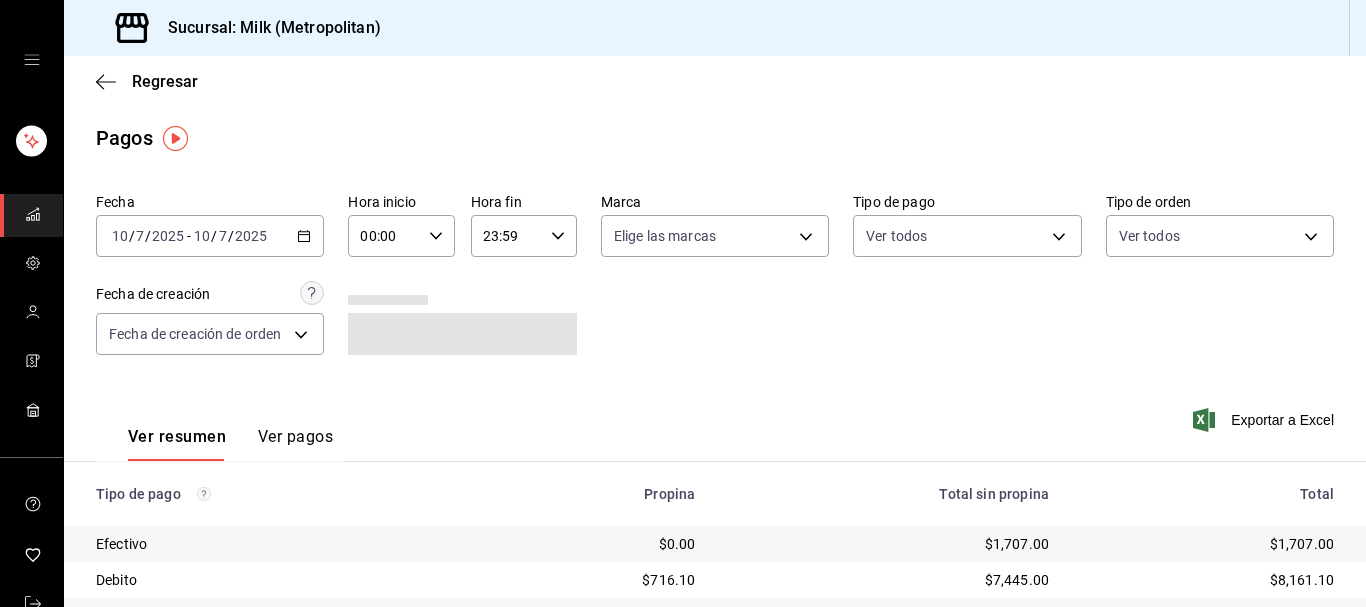 click 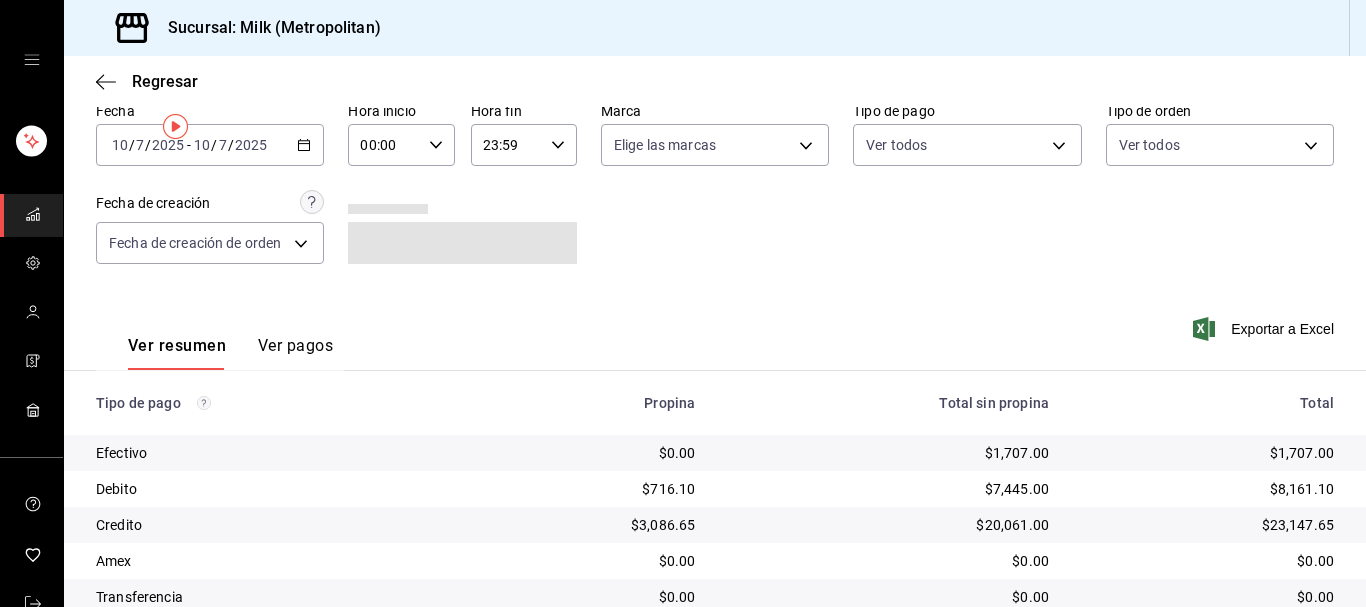 scroll, scrollTop: 0, scrollLeft: 0, axis: both 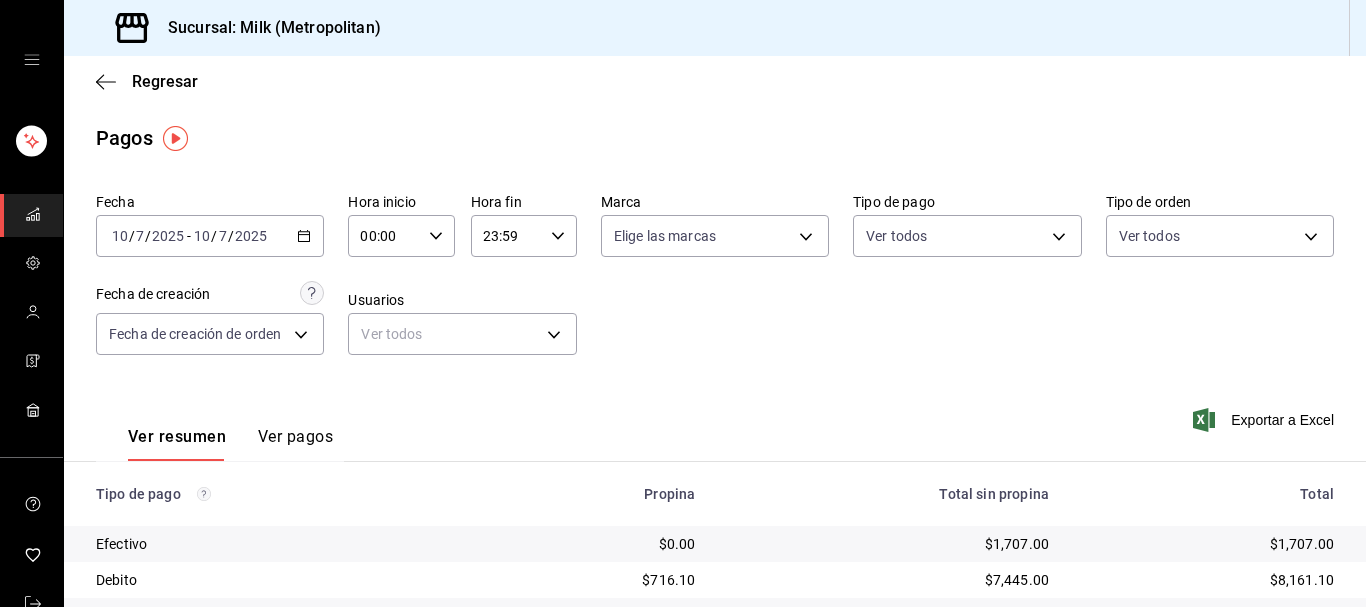 click on "2025-07-10 10 / 7 / 2025 - 2025-07-10 10 / 7 / 2025" at bounding box center (210, 236) 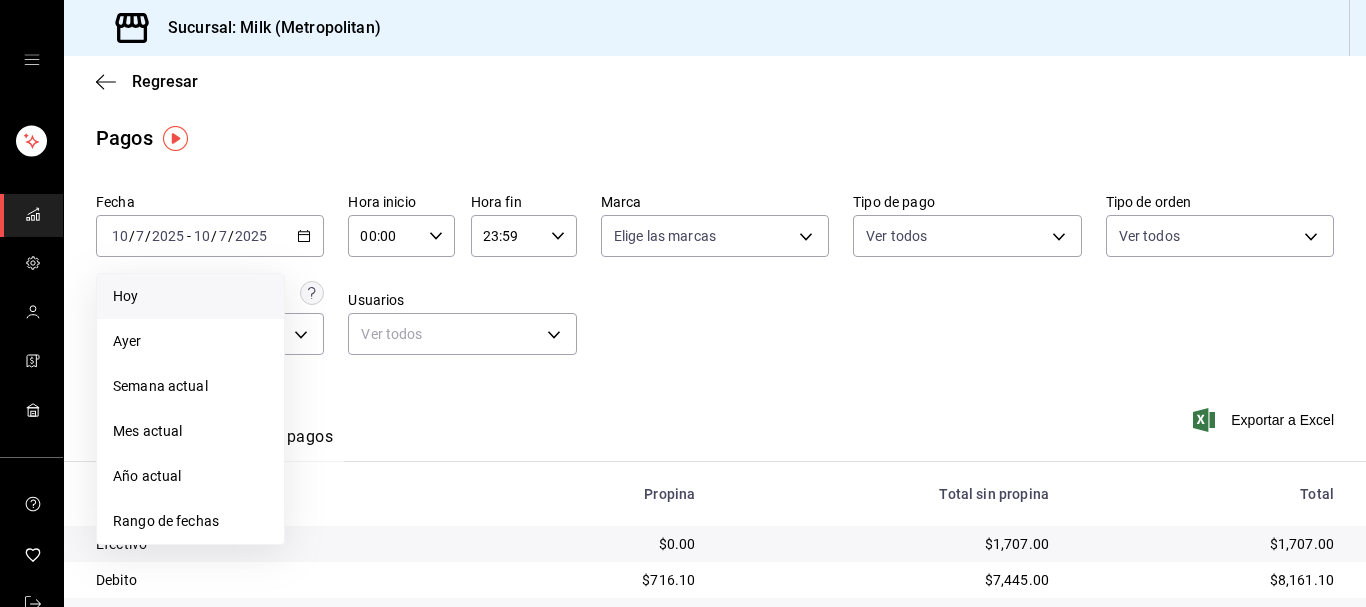 click on "Hoy" at bounding box center (190, 296) 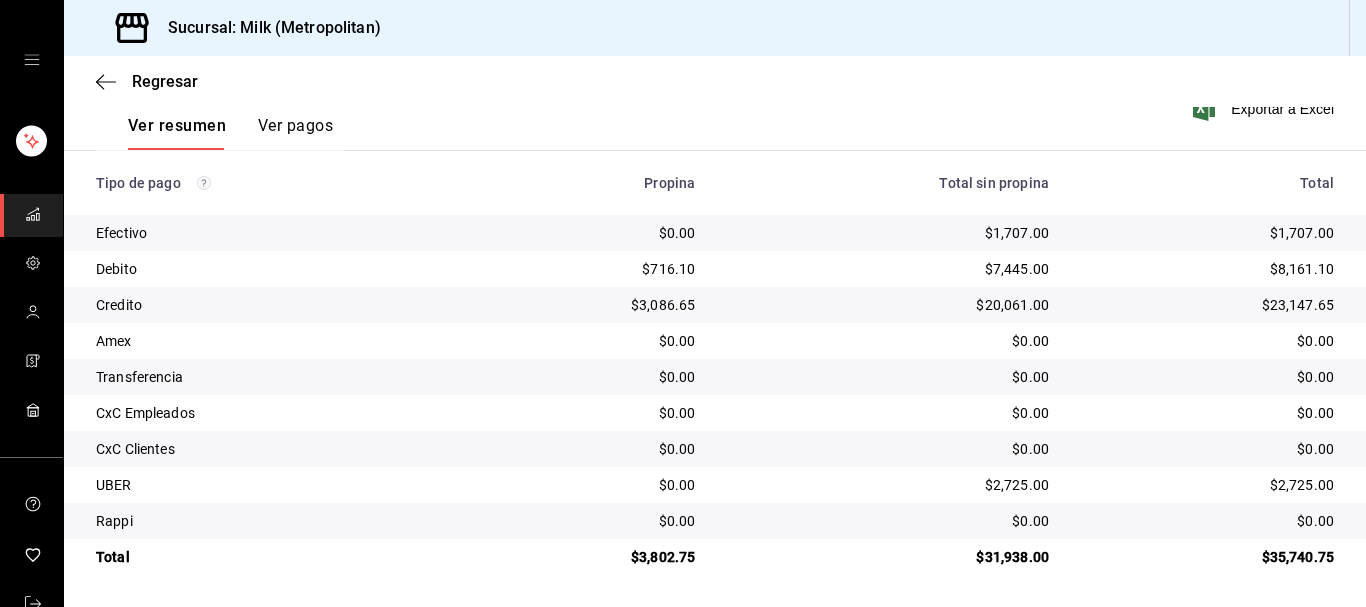 scroll, scrollTop: 312, scrollLeft: 0, axis: vertical 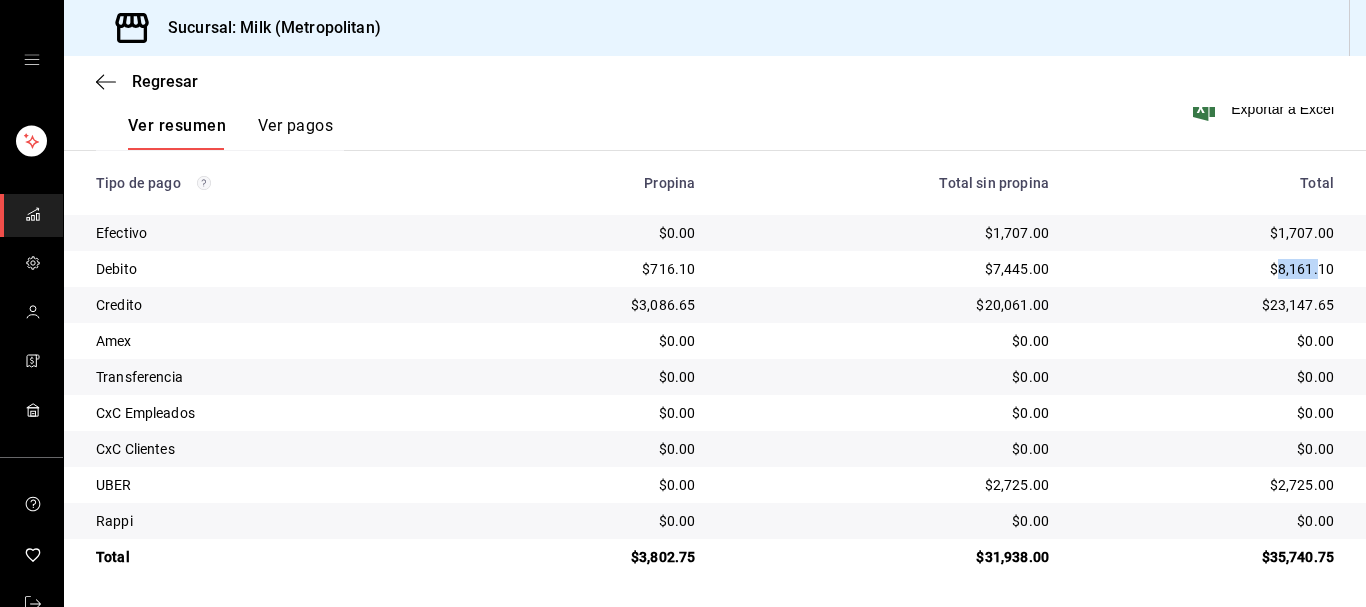 drag, startPoint x: 1277, startPoint y: 266, endPoint x: 1322, endPoint y: 278, distance: 46.572525 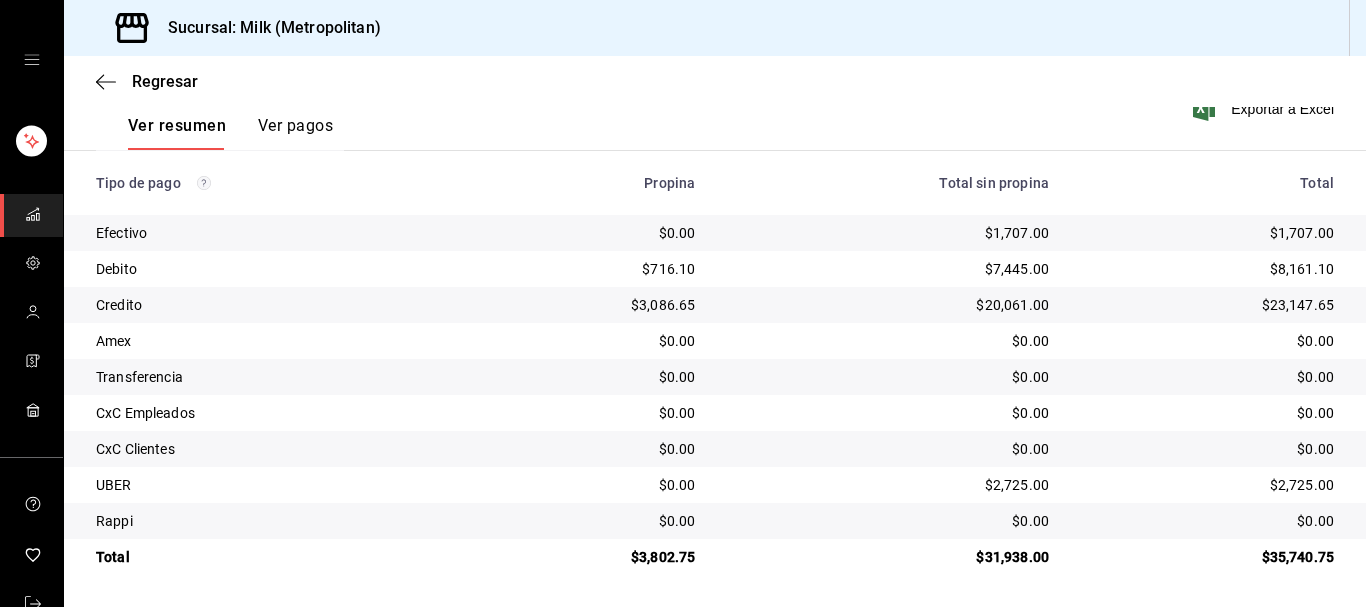 click on "$23,147.65" at bounding box center [1207, 305] 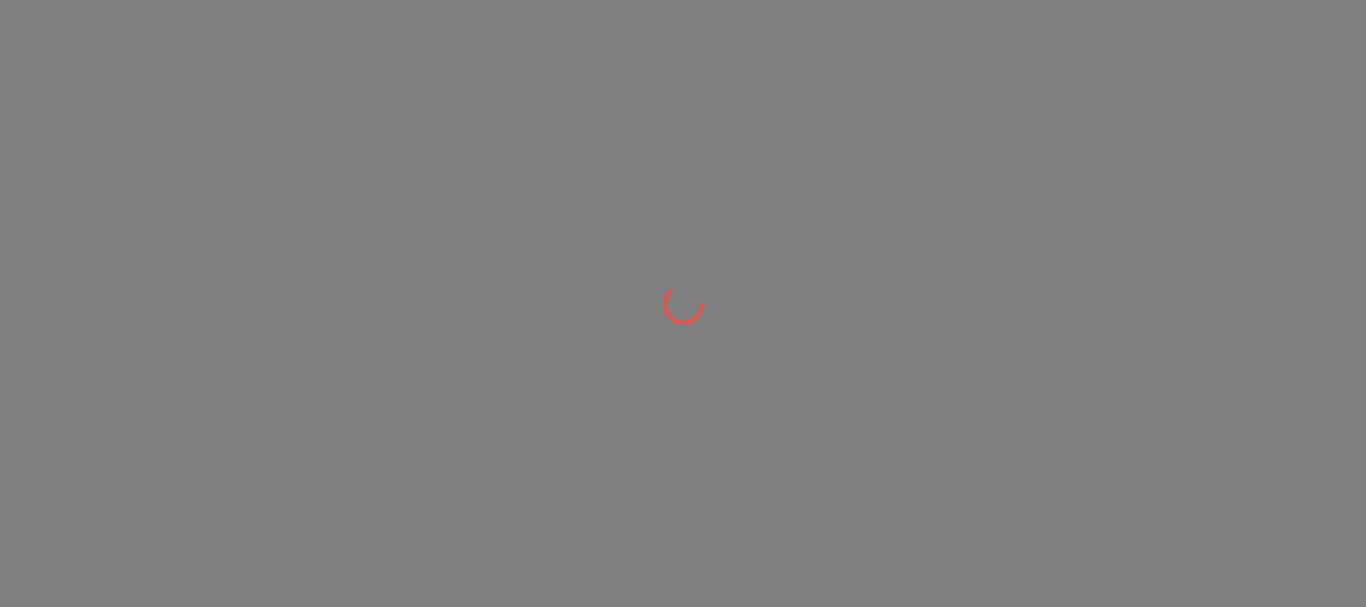 scroll, scrollTop: 0, scrollLeft: 0, axis: both 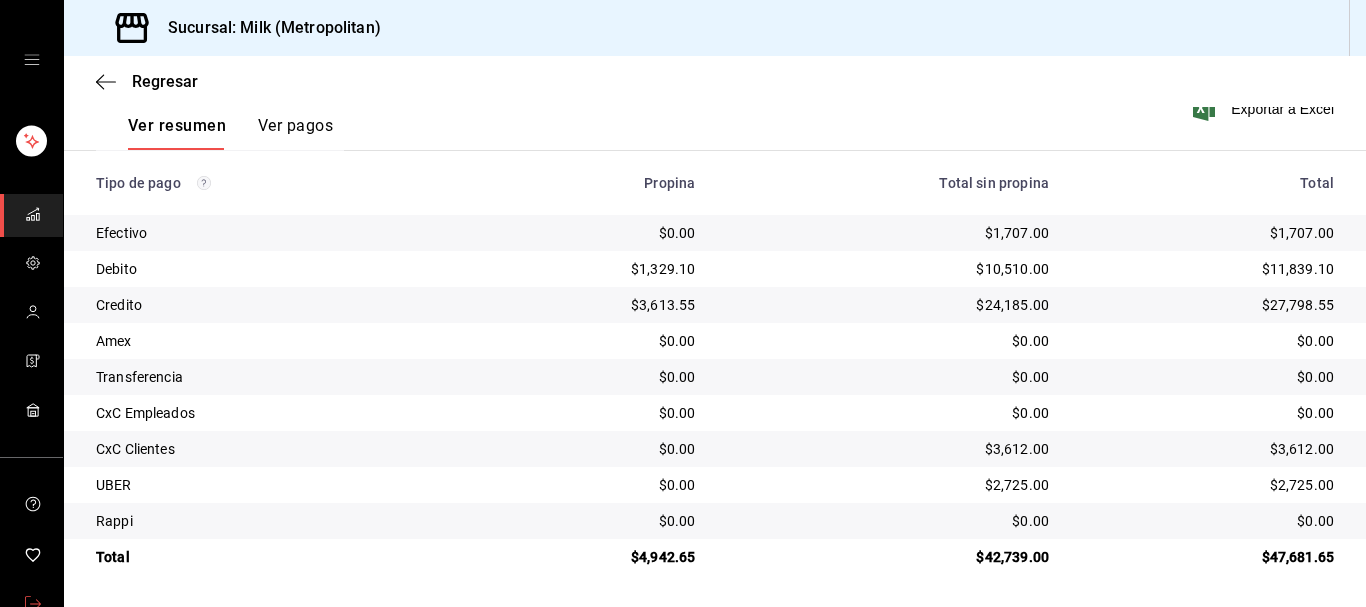 drag, startPoint x: 22, startPoint y: 601, endPoint x: 160, endPoint y: 497, distance: 172.80046 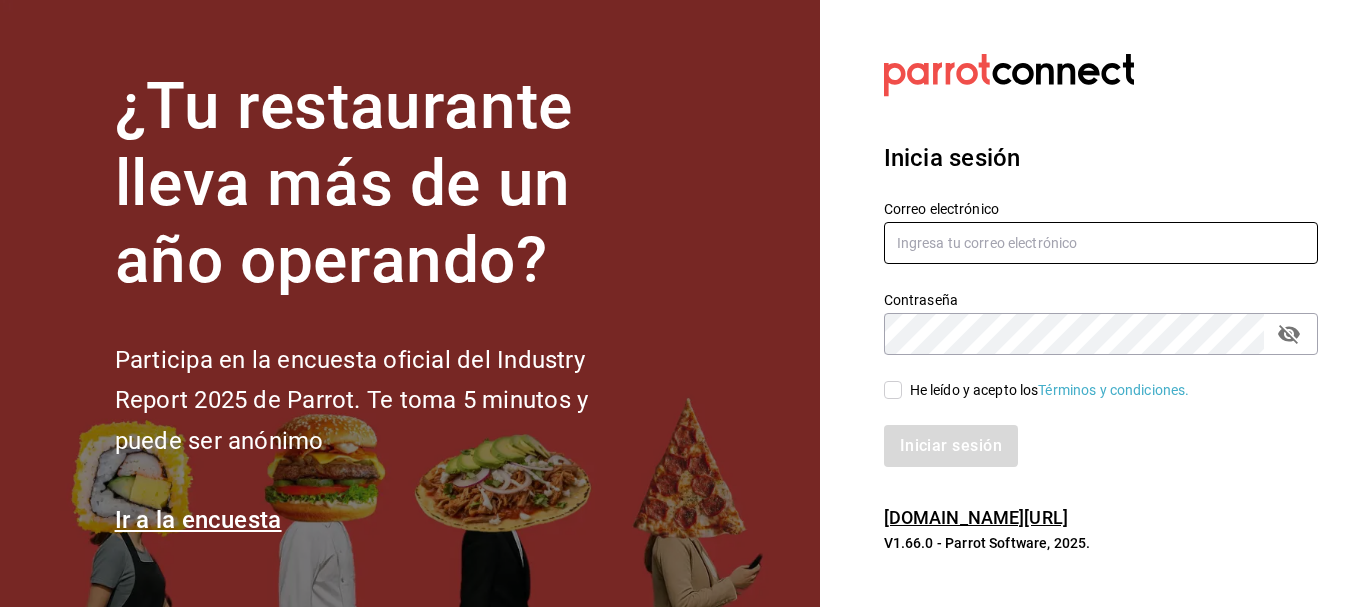 click at bounding box center [1101, 243] 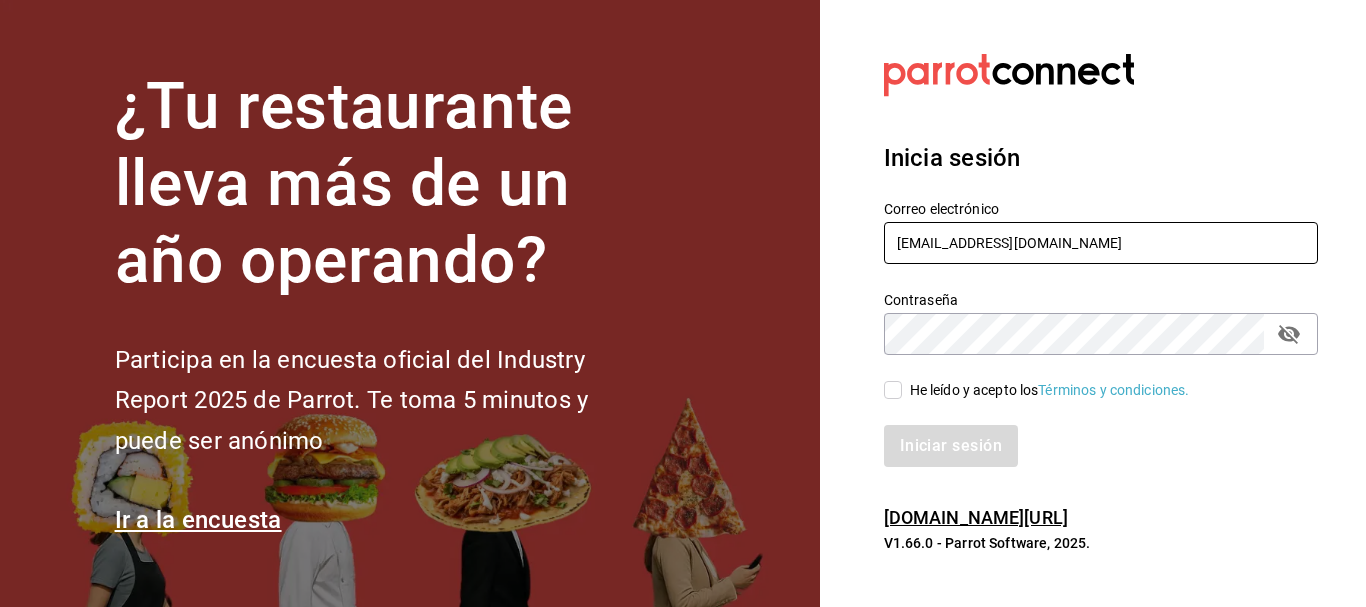 type on "[EMAIL_ADDRESS][DOMAIN_NAME]" 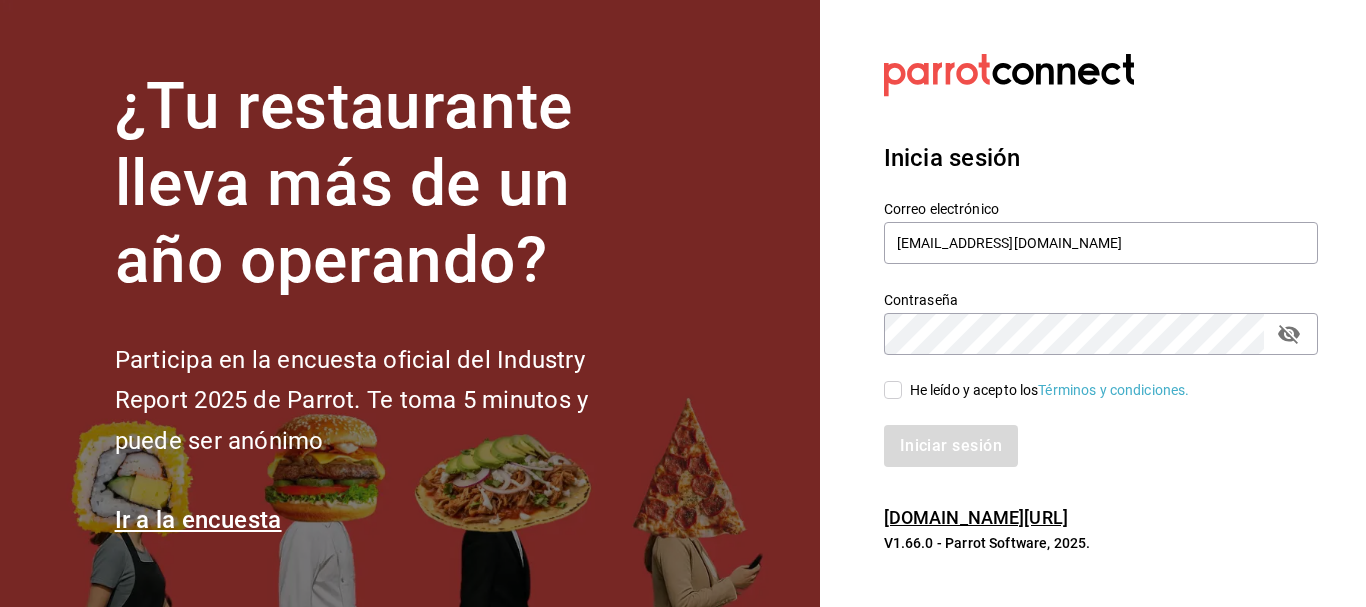 click on "He leído y acepto los  Términos y condiciones." at bounding box center (1089, 378) 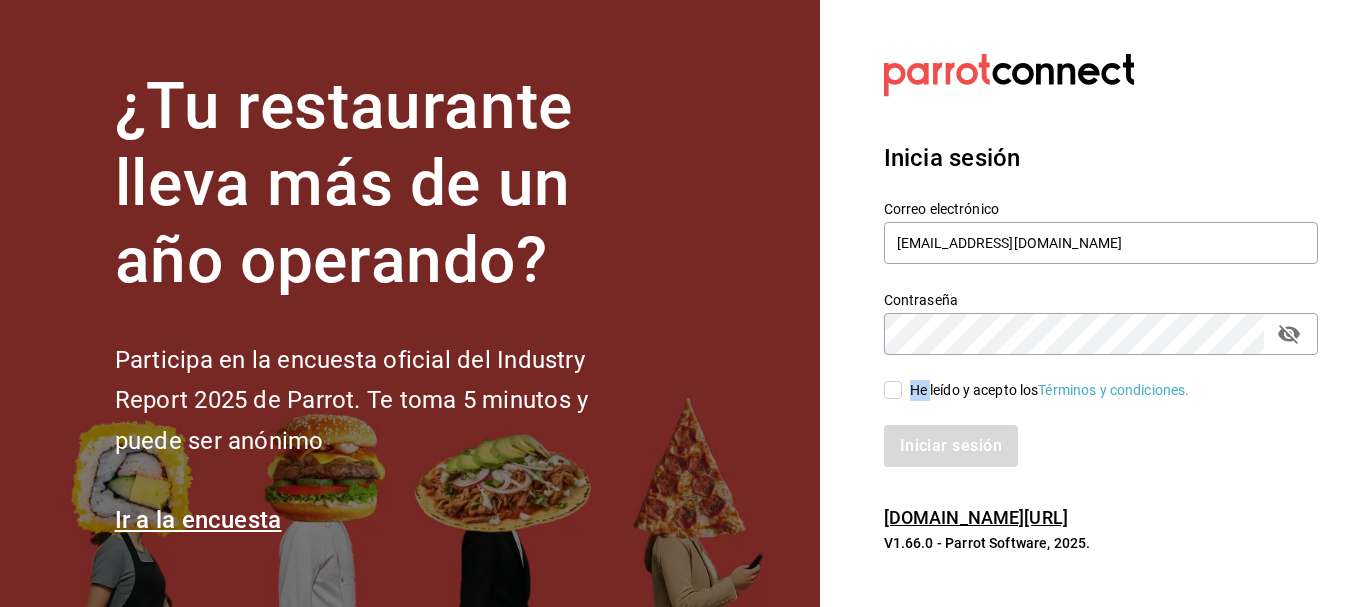 click on "He leído y acepto los  Términos y condiciones." at bounding box center [1089, 378] 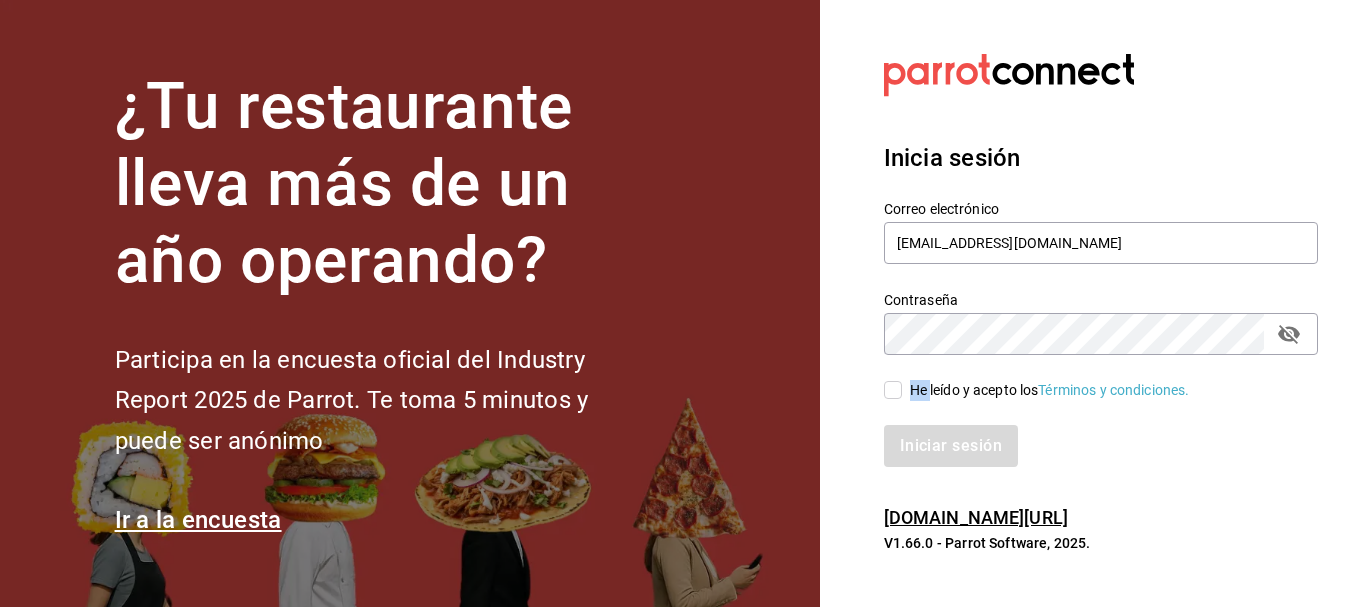 checkbox on "true" 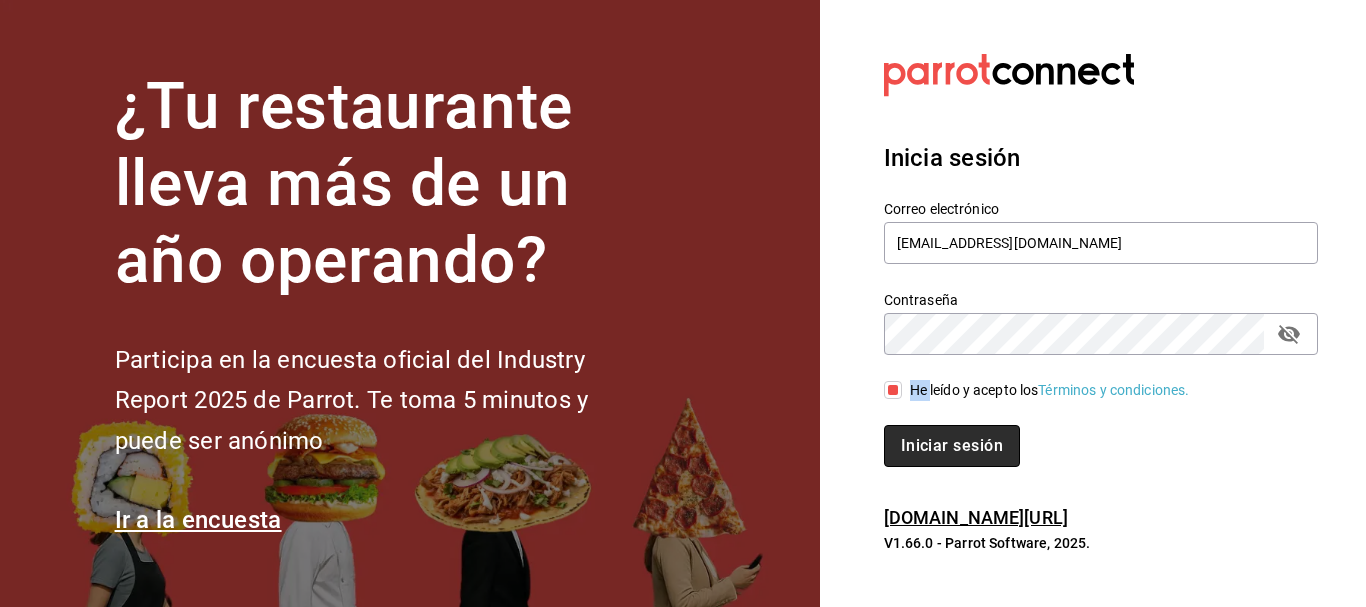 click on "Iniciar sesión" at bounding box center (952, 446) 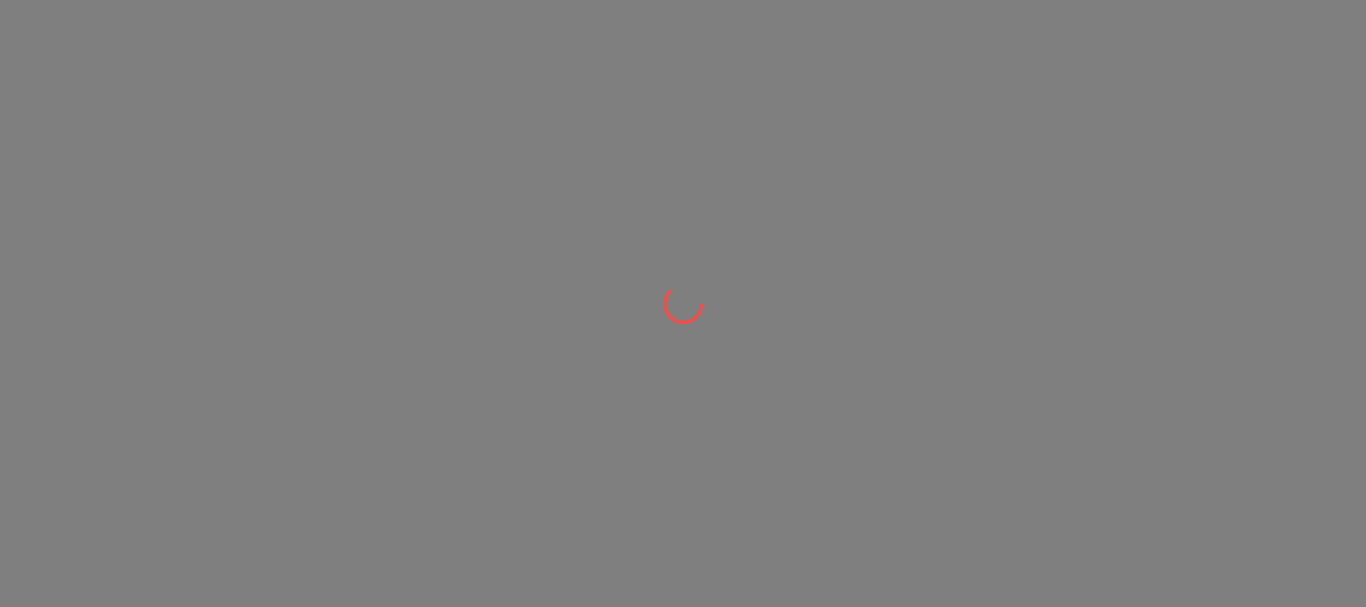 scroll, scrollTop: 0, scrollLeft: 0, axis: both 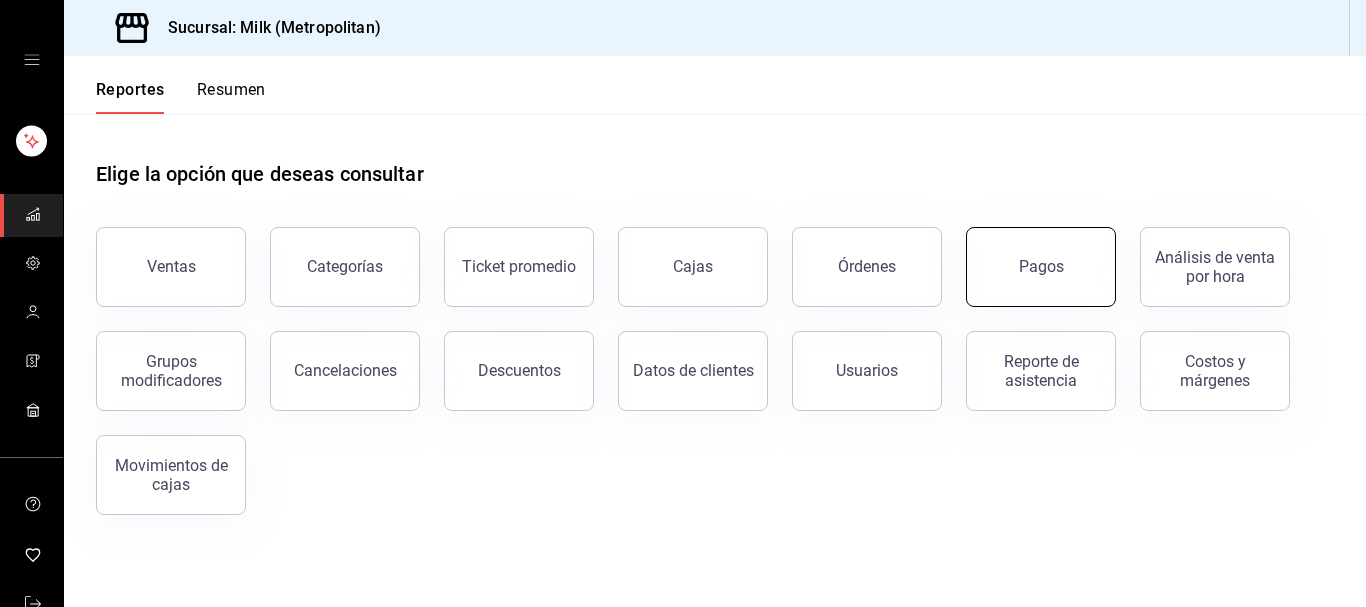click on "Pagos" at bounding box center [1041, 267] 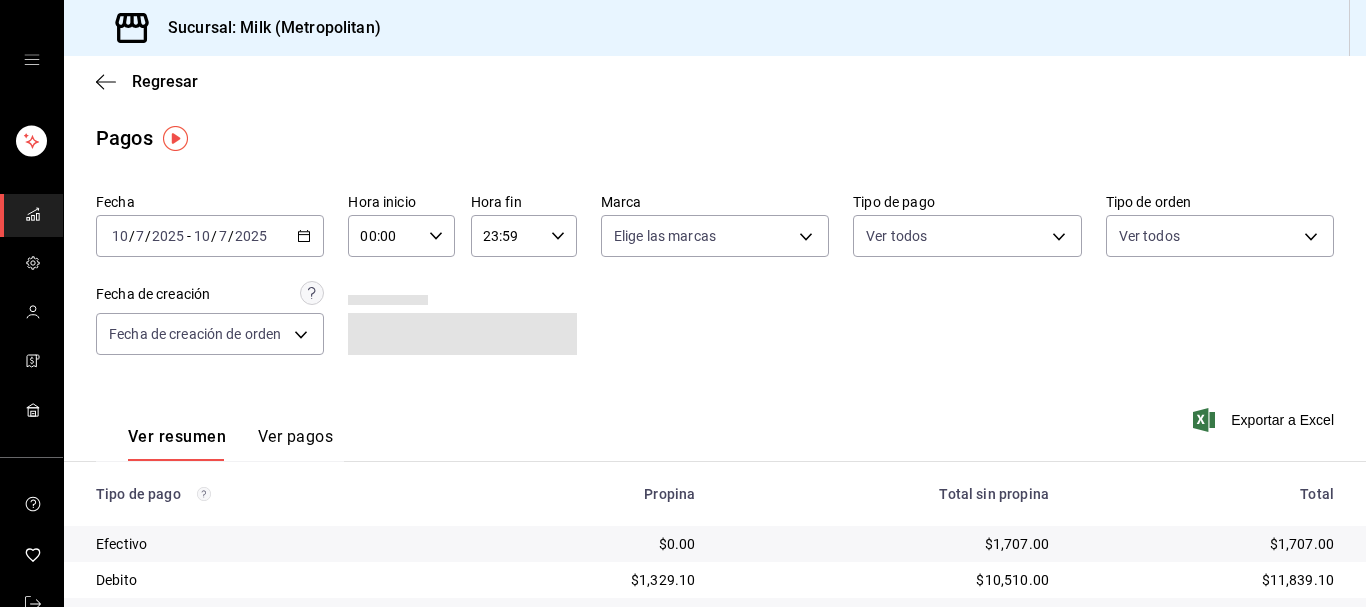 click 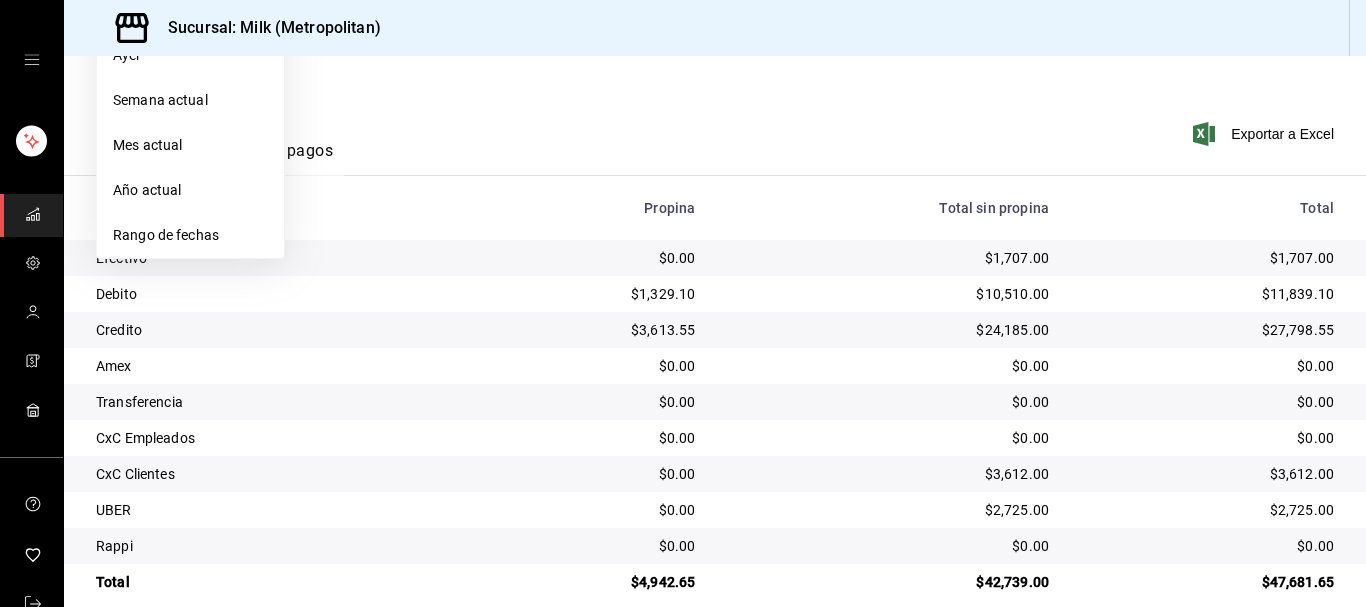 scroll, scrollTop: 306, scrollLeft: 0, axis: vertical 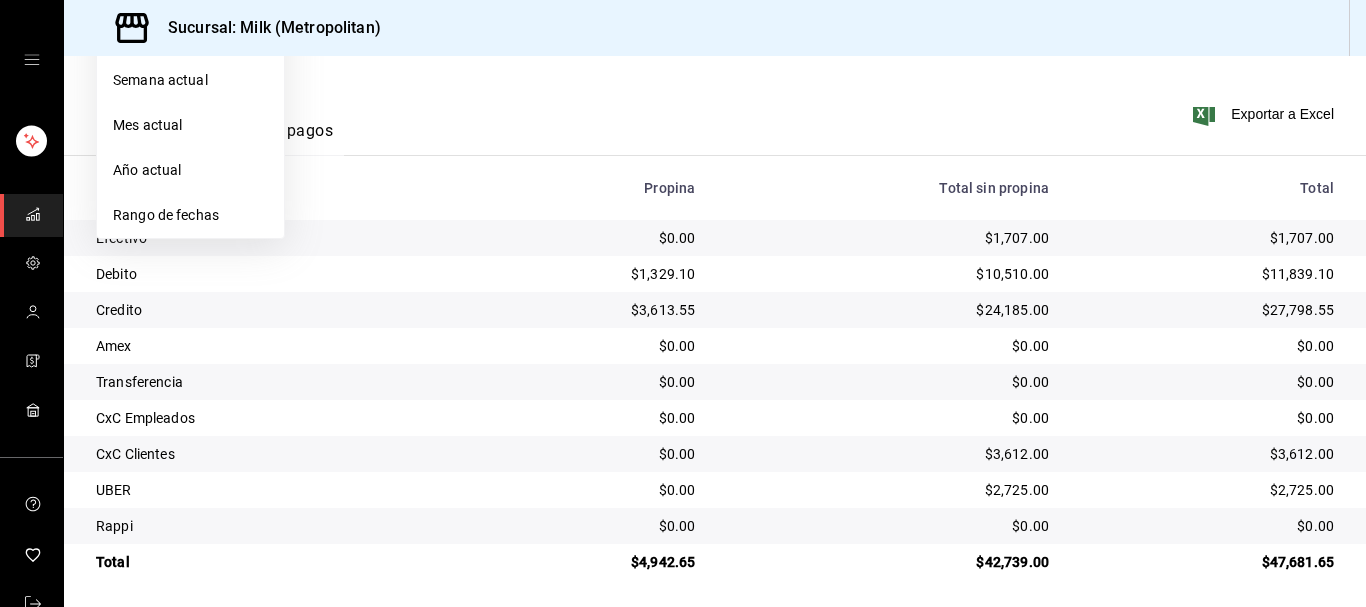 click on "Ver resumen Ver pagos Exportar a Excel" at bounding box center [715, 126] 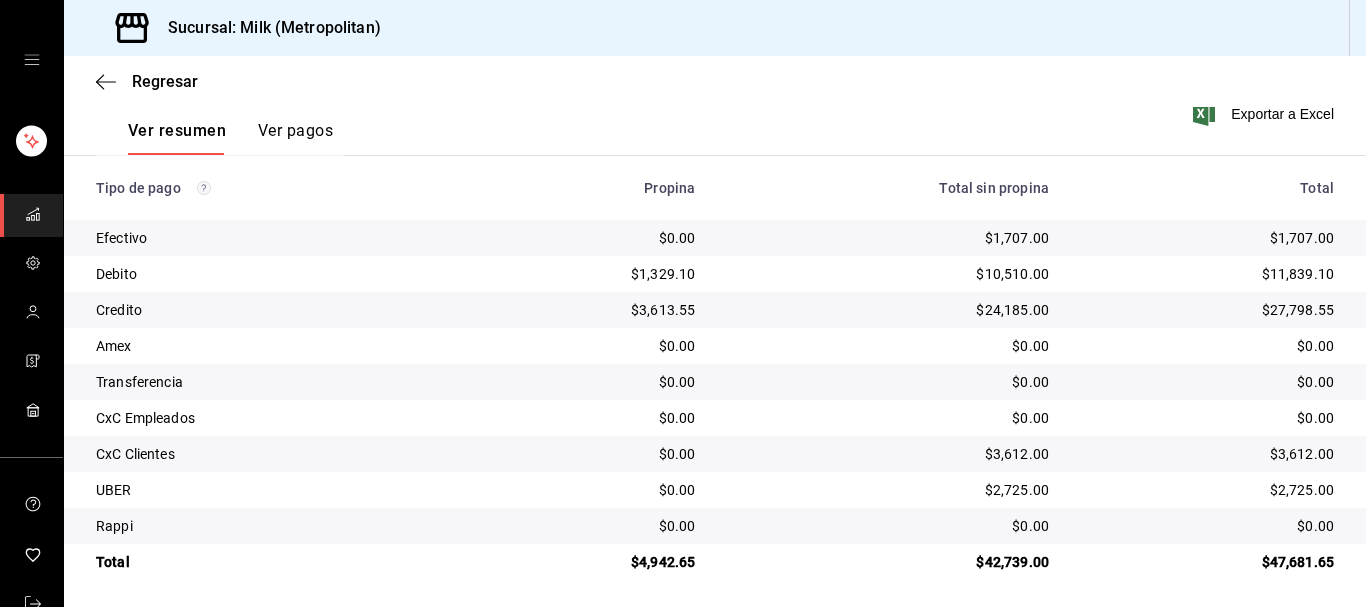 click on "Regresar" at bounding box center (715, 81) 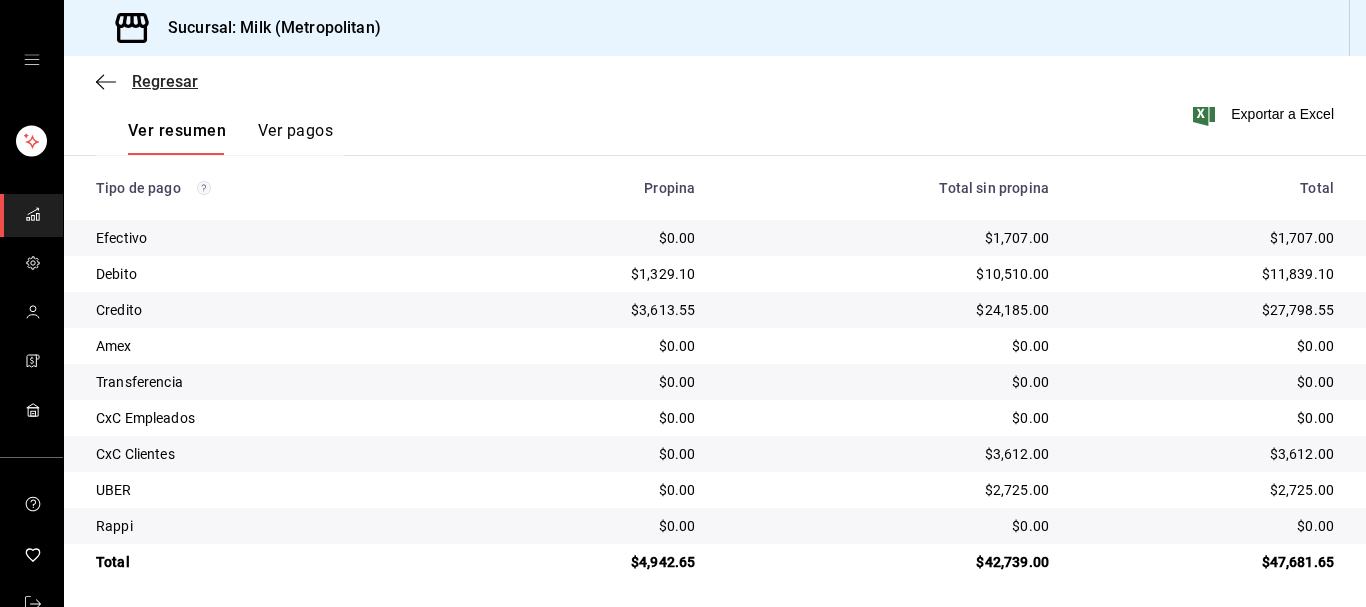 click 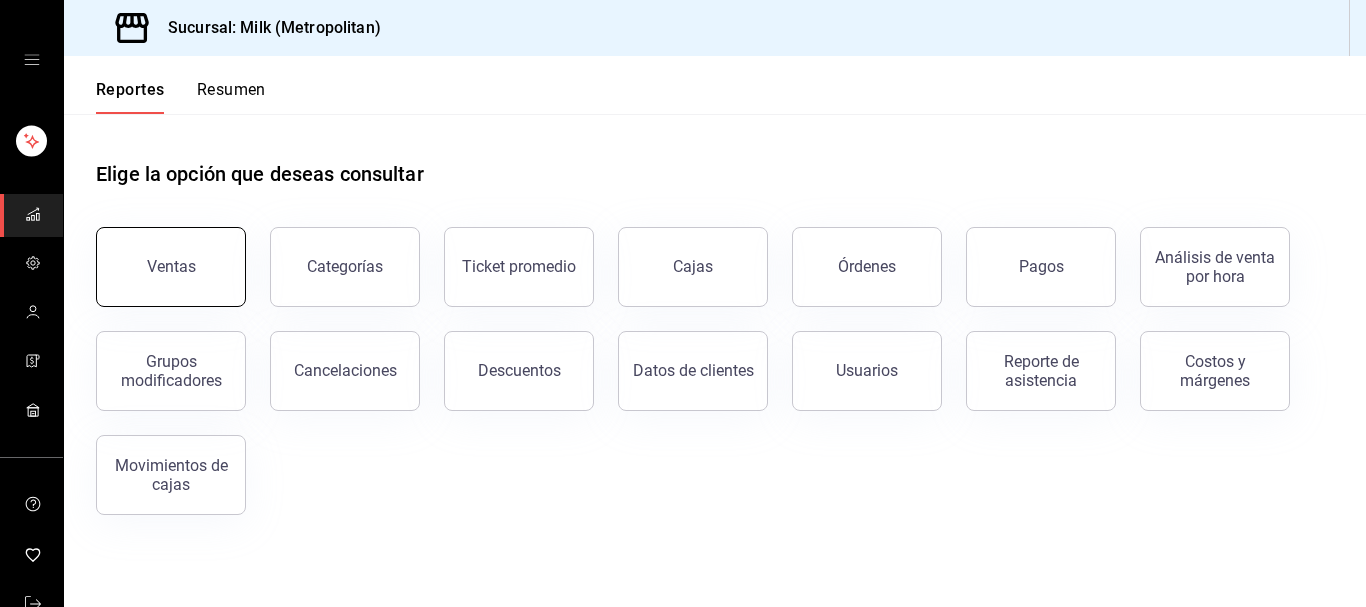 click on "Ventas" at bounding box center [171, 266] 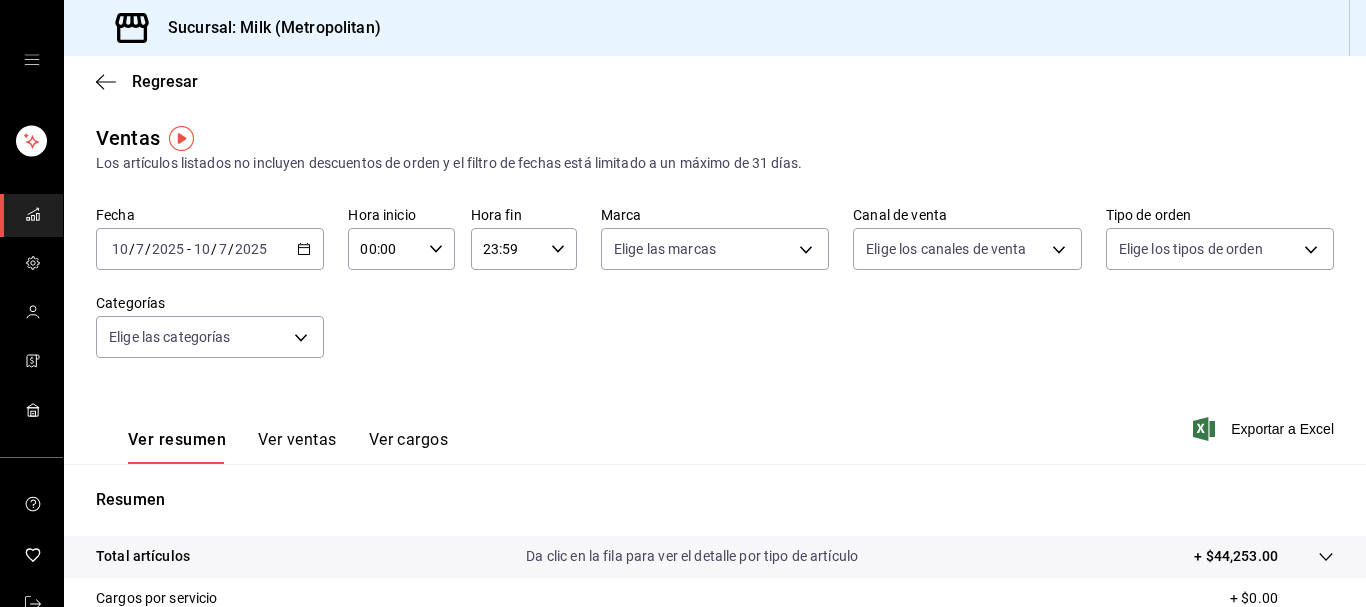 click 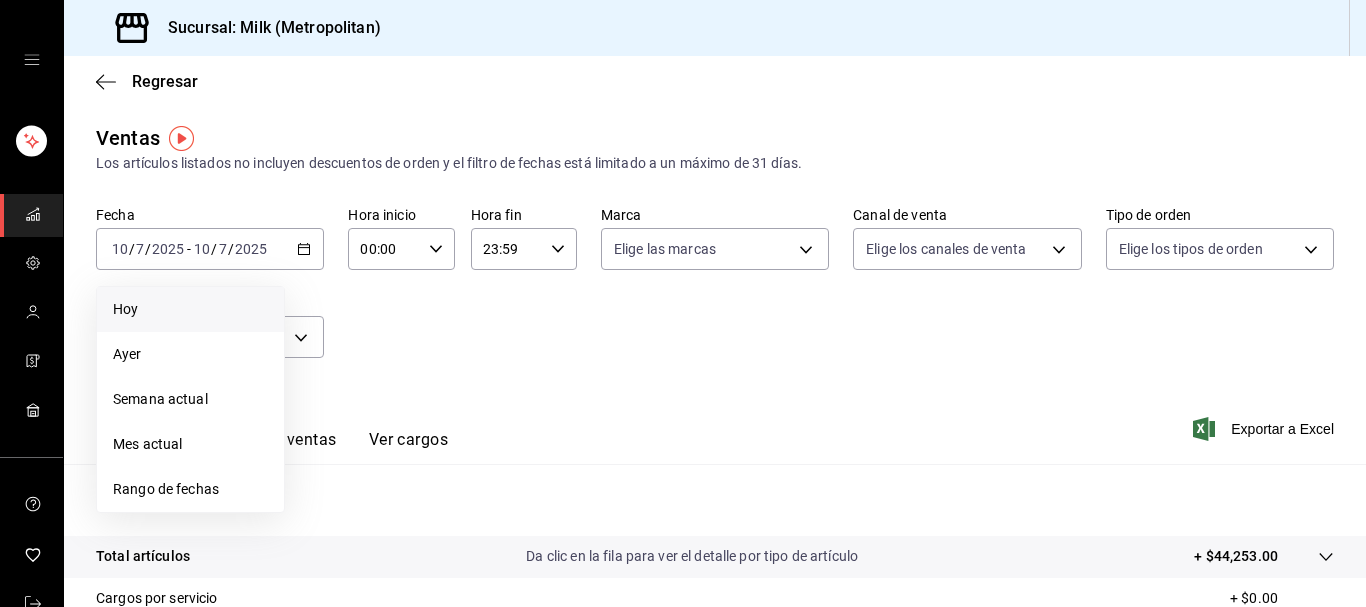 click on "Hoy" at bounding box center [190, 309] 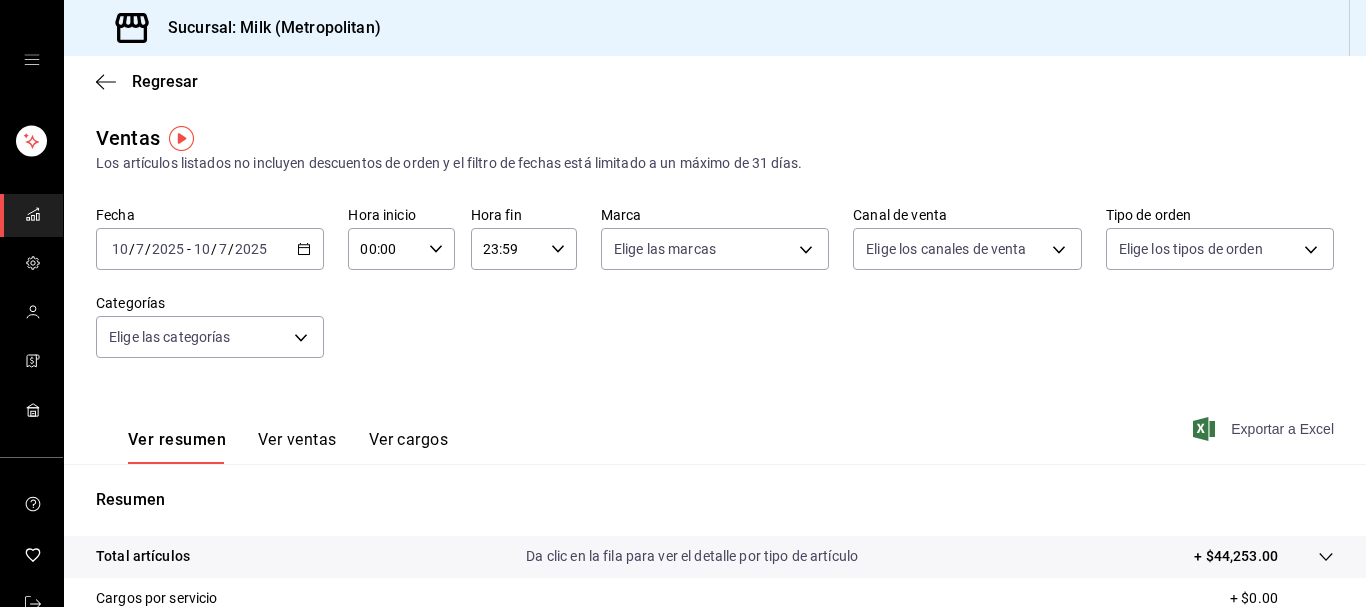 click on "Exportar a Excel" at bounding box center [1265, 429] 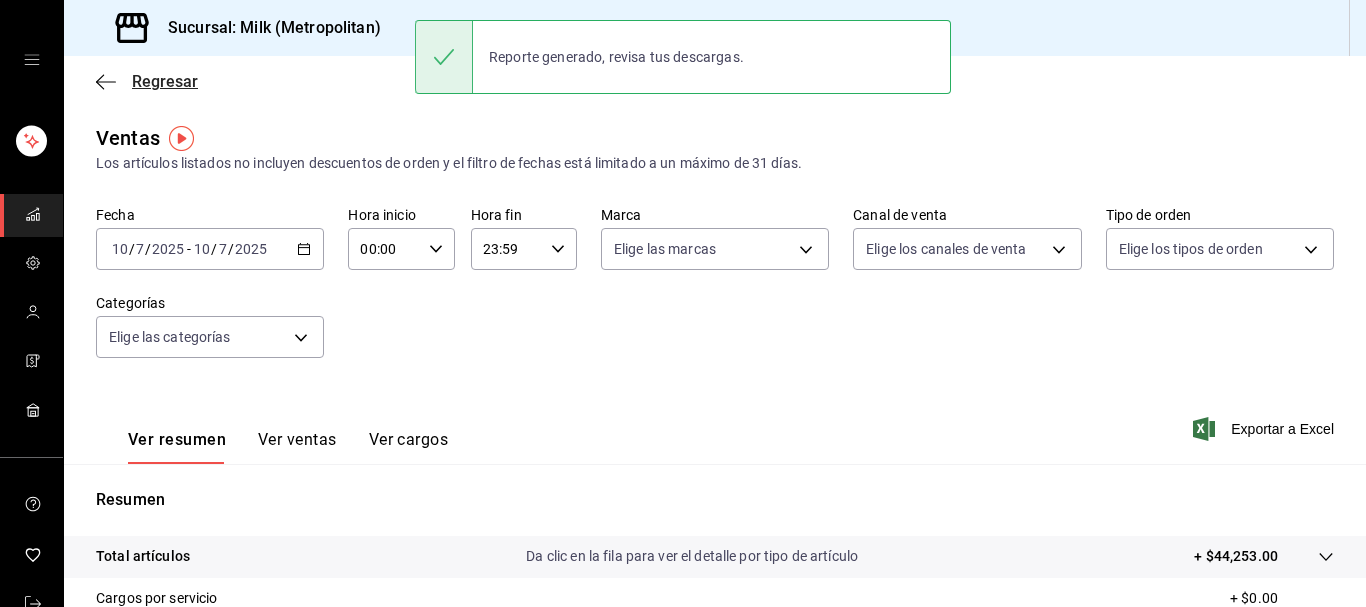 click 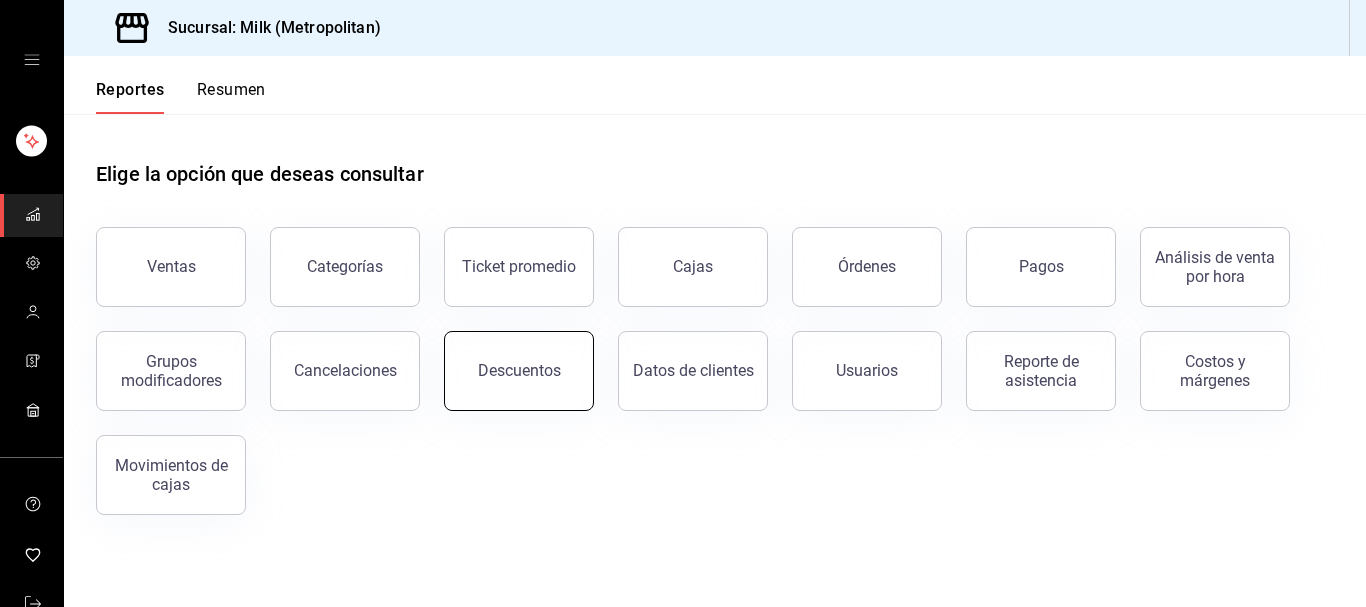 click on "Descuentos" at bounding box center (519, 370) 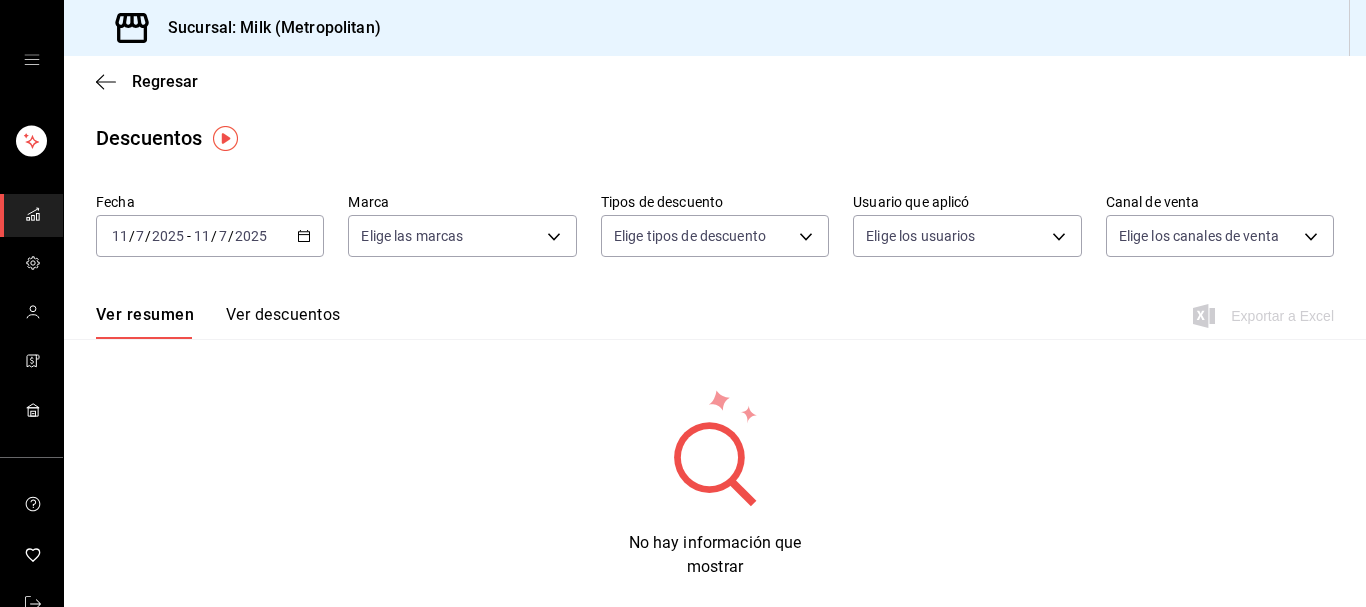 click 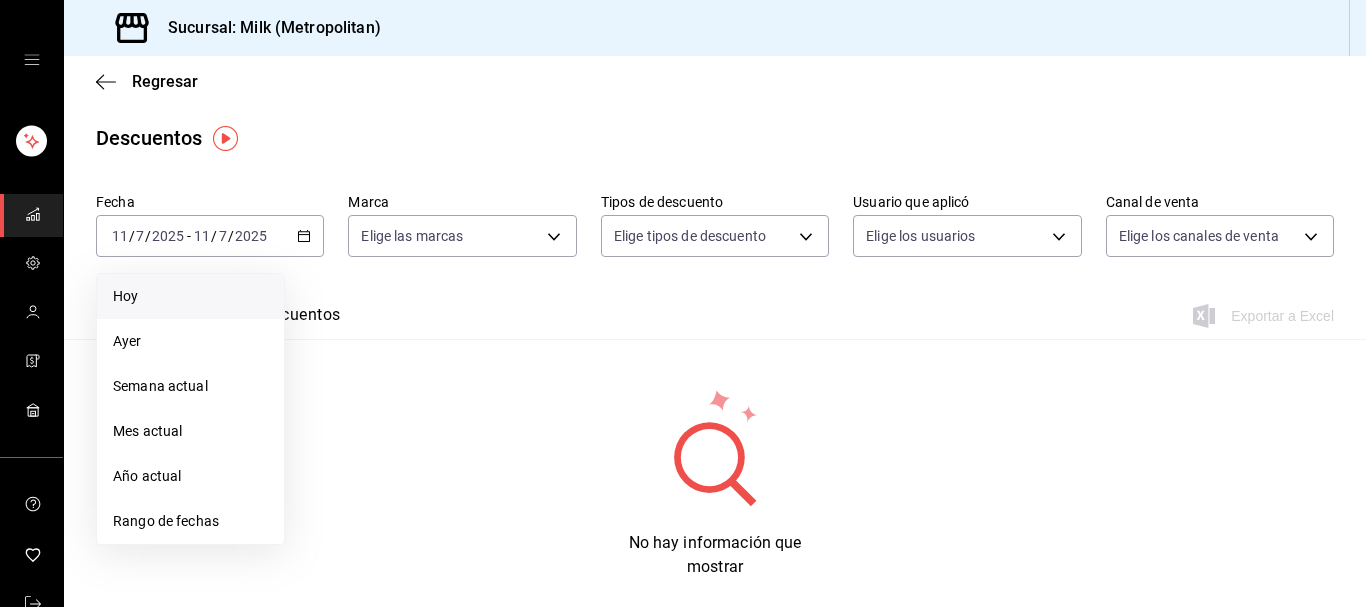 click on "Hoy" at bounding box center [190, 296] 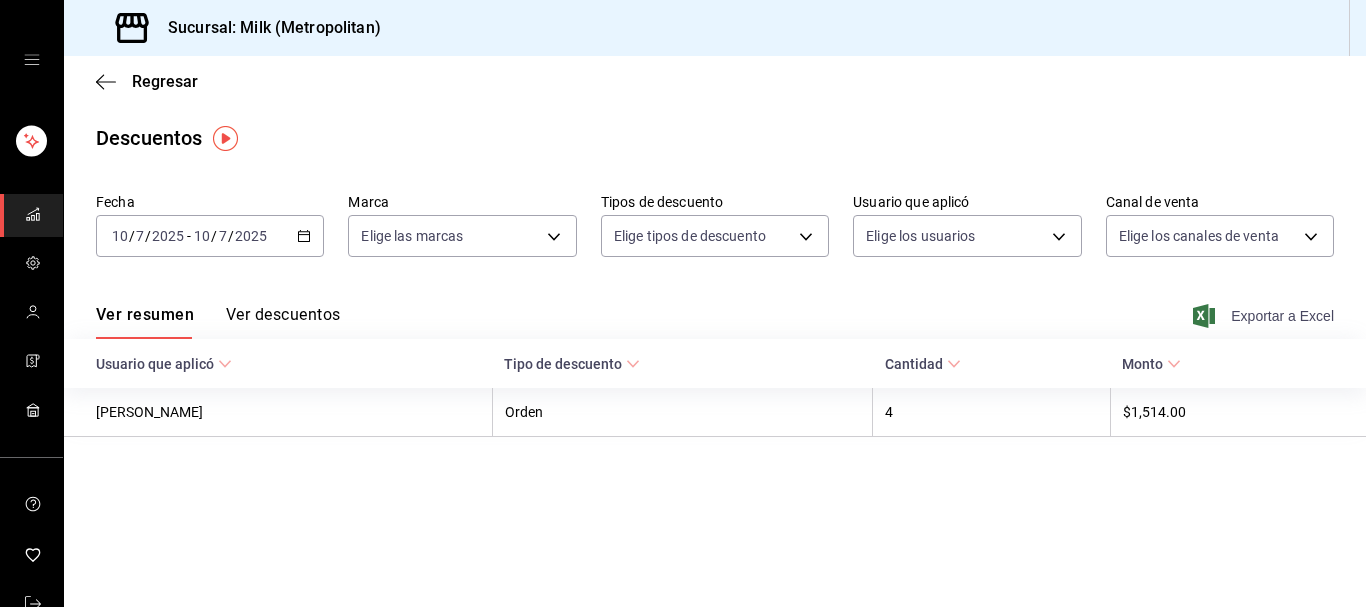 click on "Exportar a Excel" at bounding box center [1265, 316] 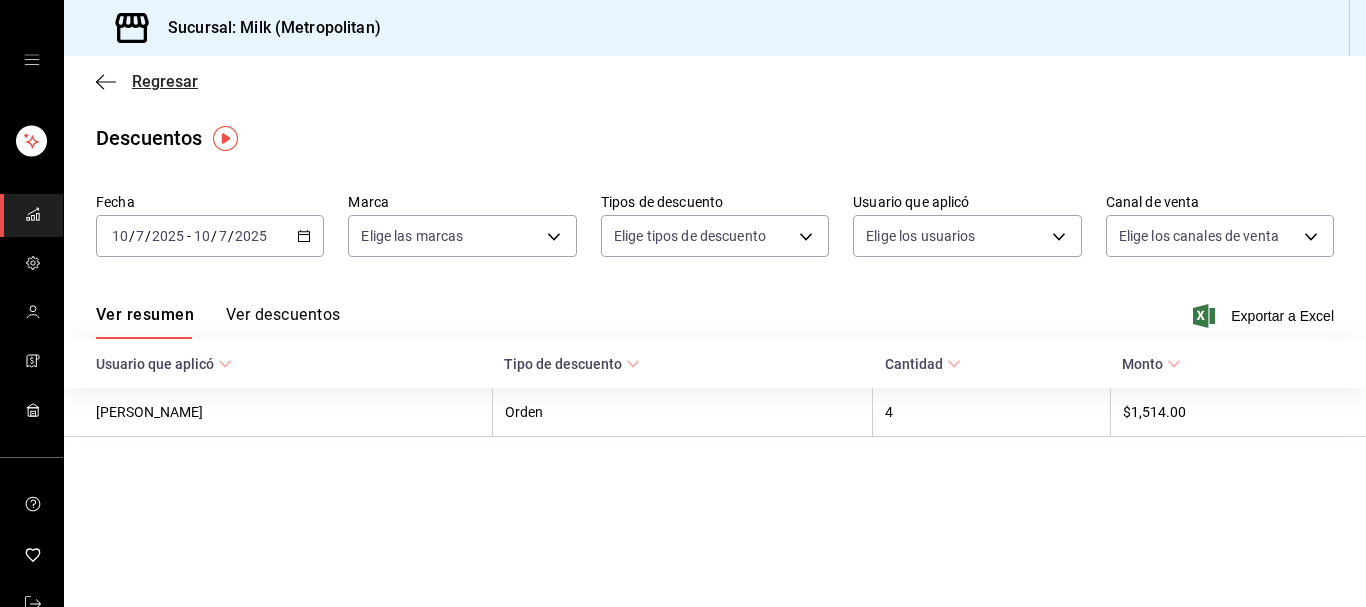 click 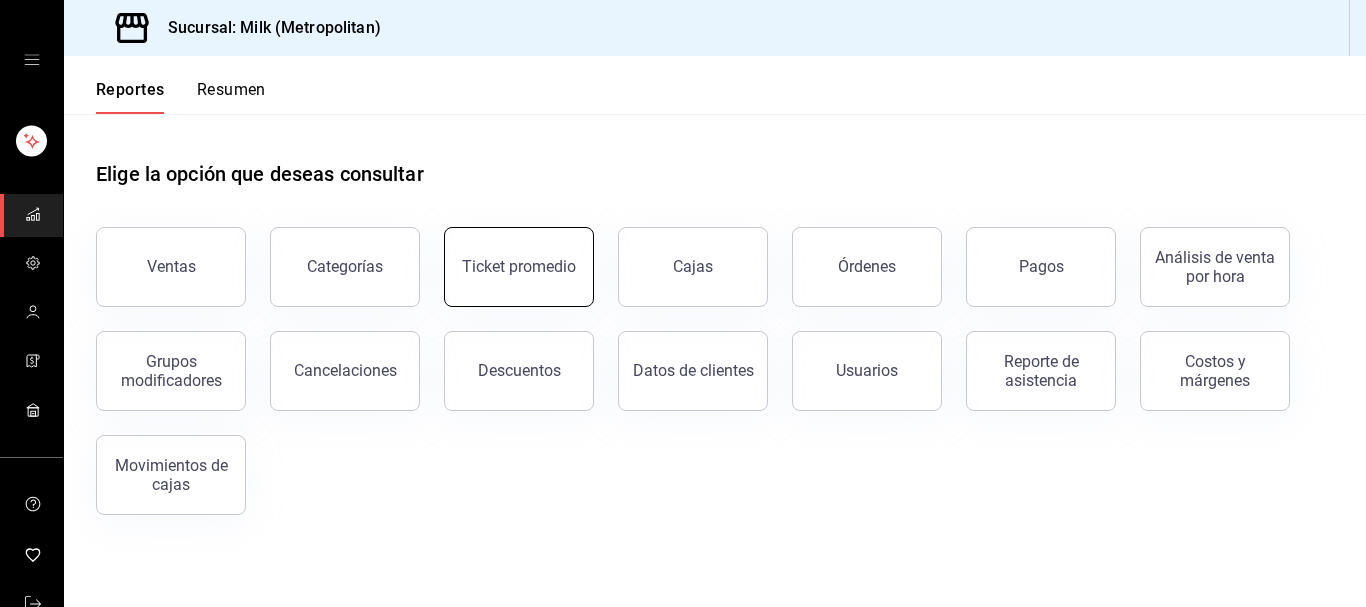 click on "Ticket promedio" at bounding box center [519, 267] 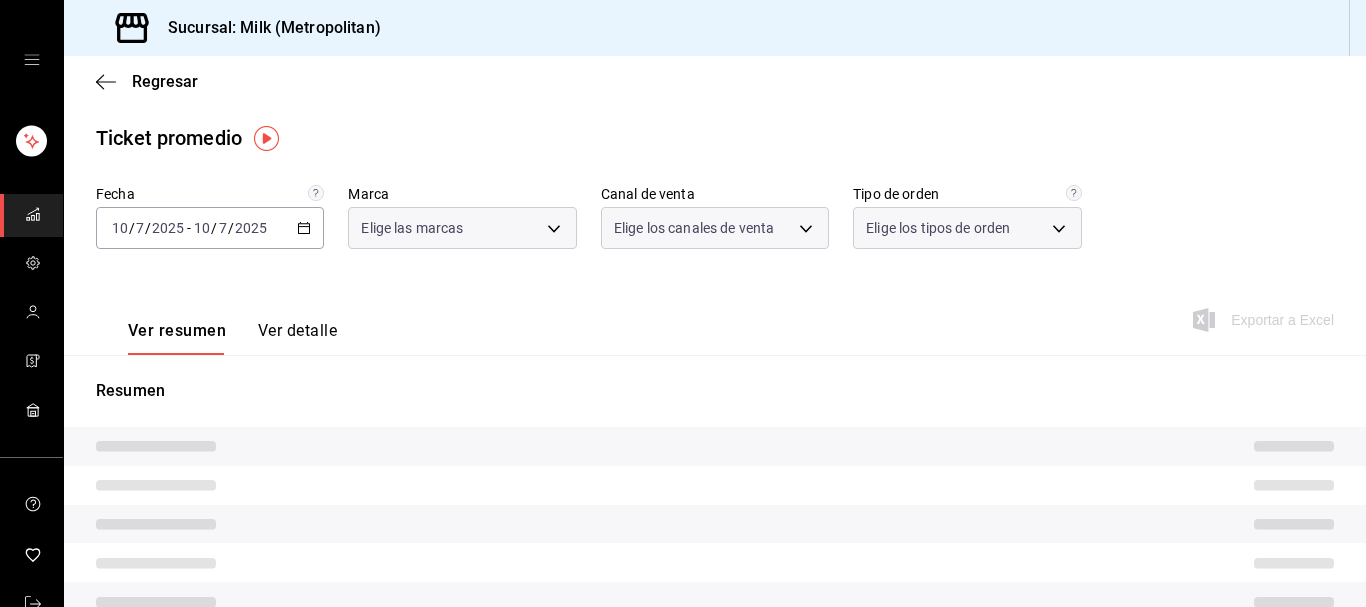 type on "57c9fc47-e65f-4221-a10c-96a6466a6251" 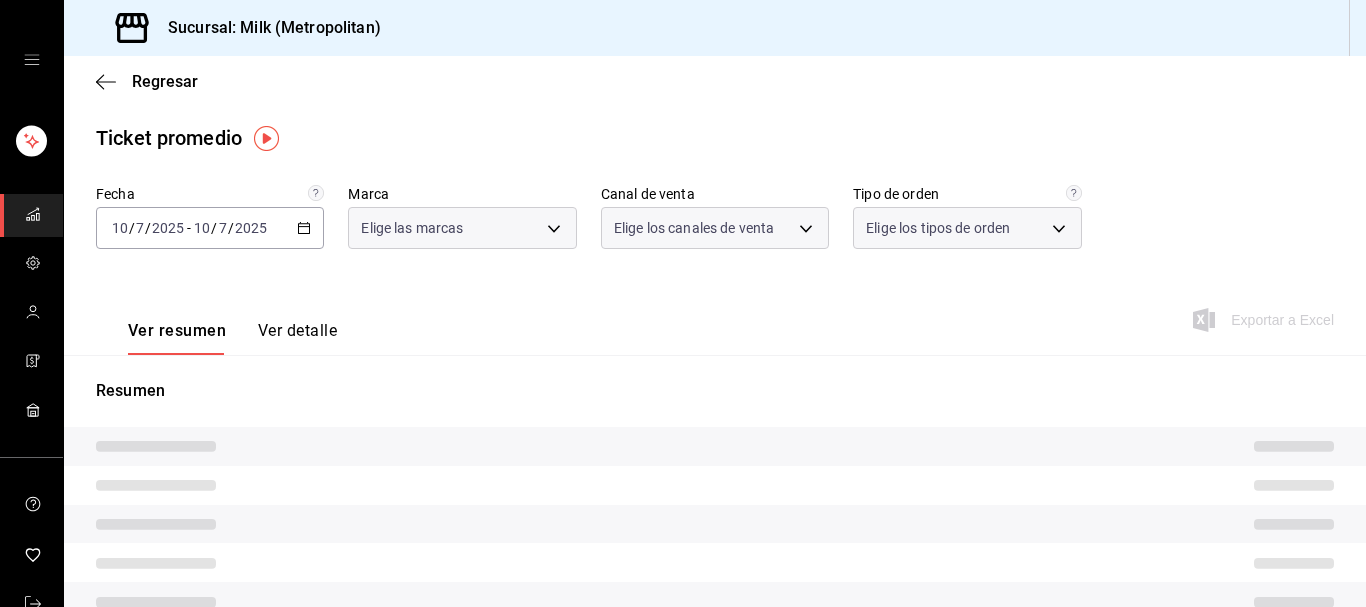 type on "PARROT,UBER_EATS,RAPPI,DIDI_FOOD,ONLINE" 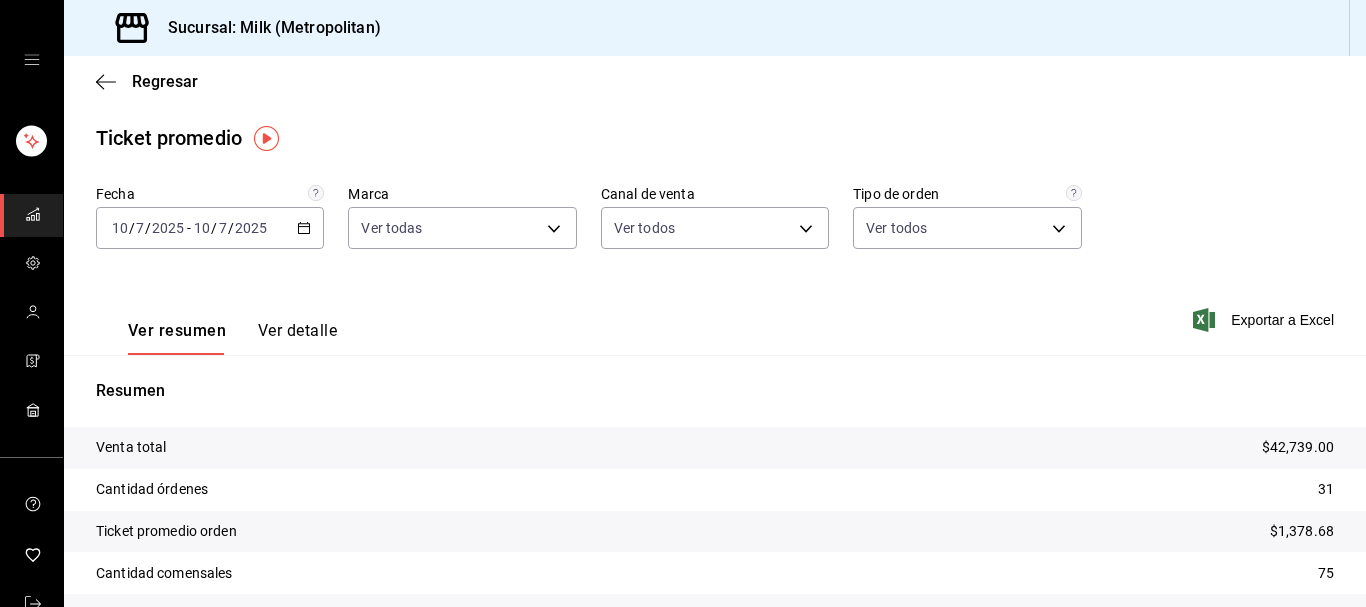 click 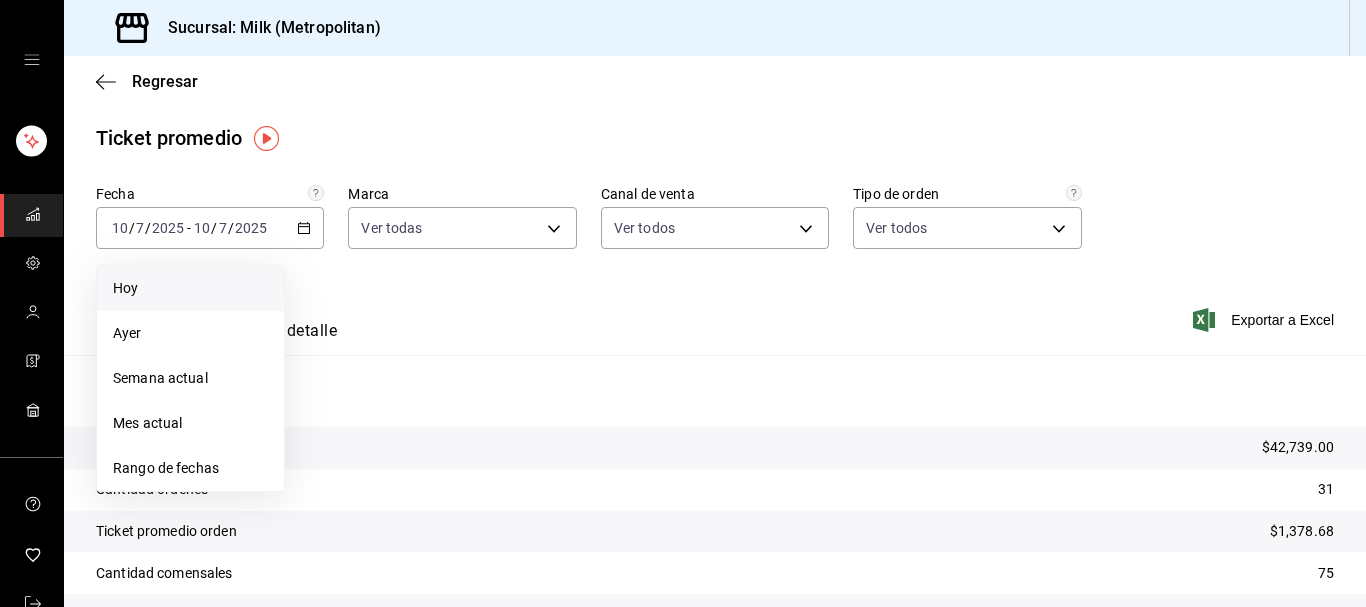 click on "Hoy" at bounding box center [190, 288] 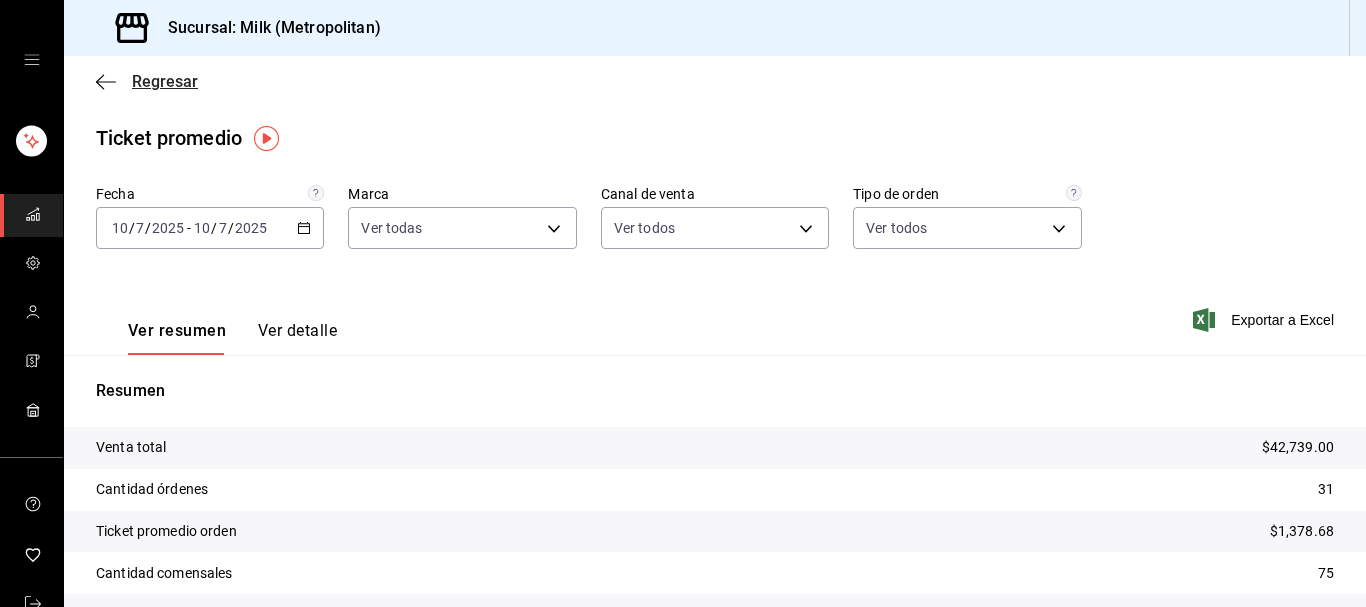 click 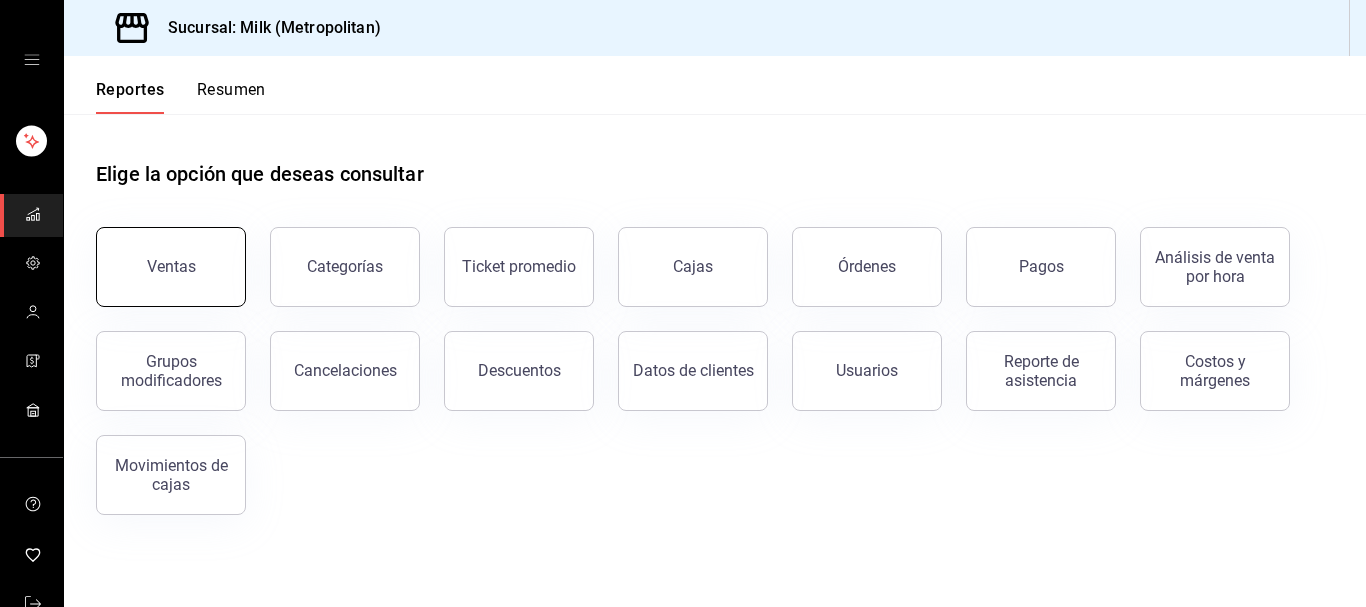 click on "Ventas" at bounding box center [171, 266] 